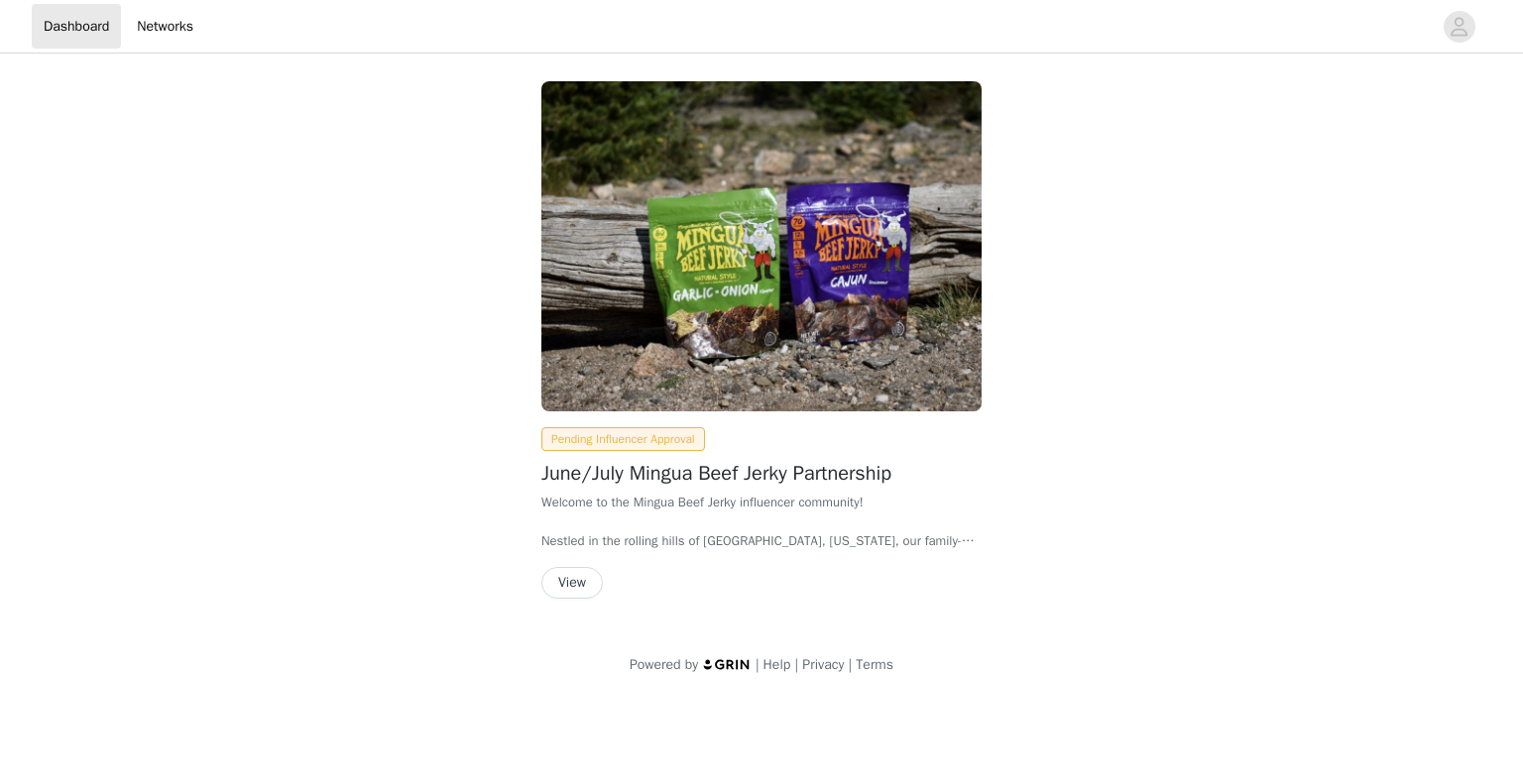 scroll, scrollTop: 0, scrollLeft: 0, axis: both 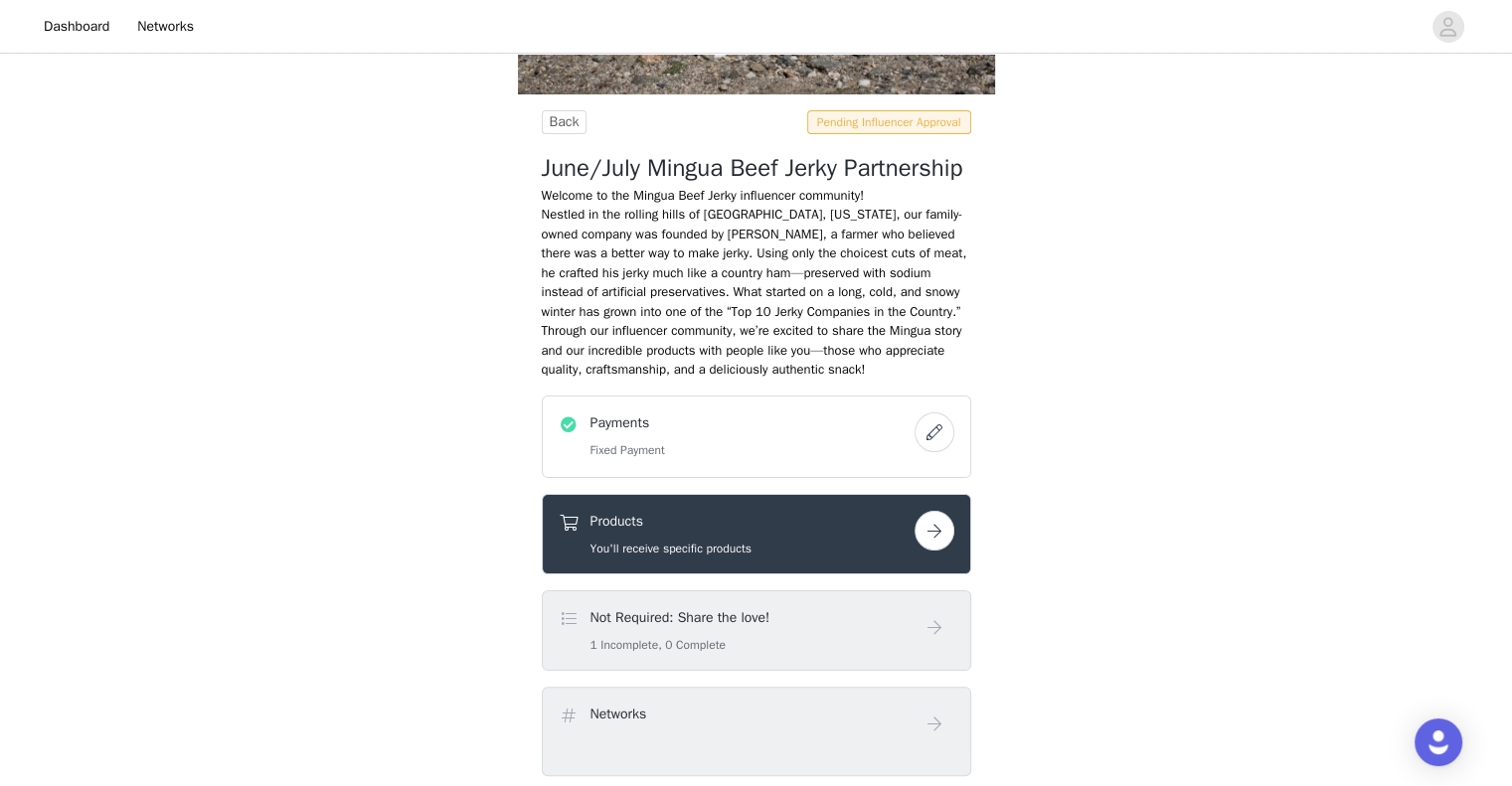 click at bounding box center (934, 531) 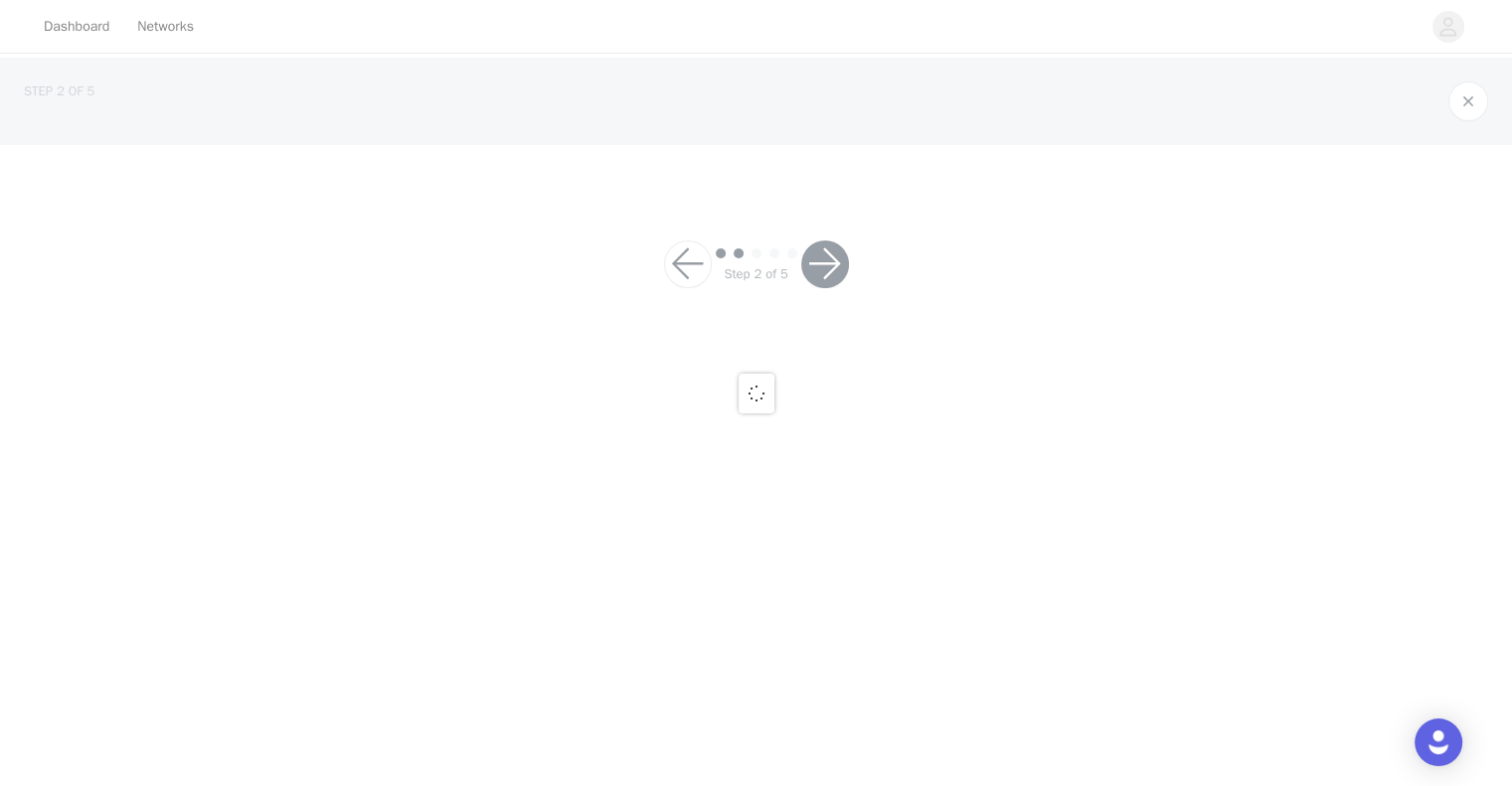 scroll, scrollTop: 0, scrollLeft: 0, axis: both 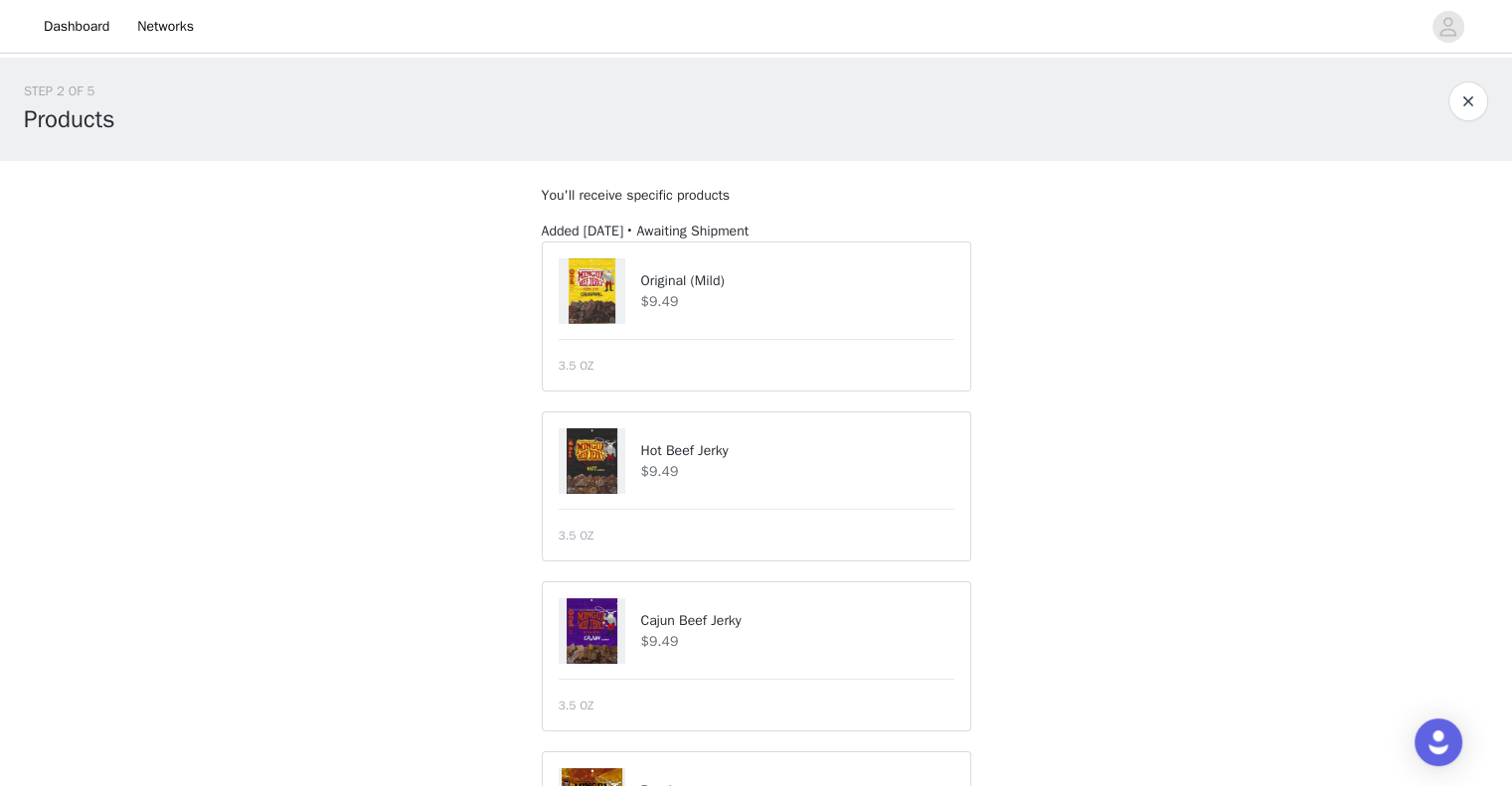 click at bounding box center (591, 291) 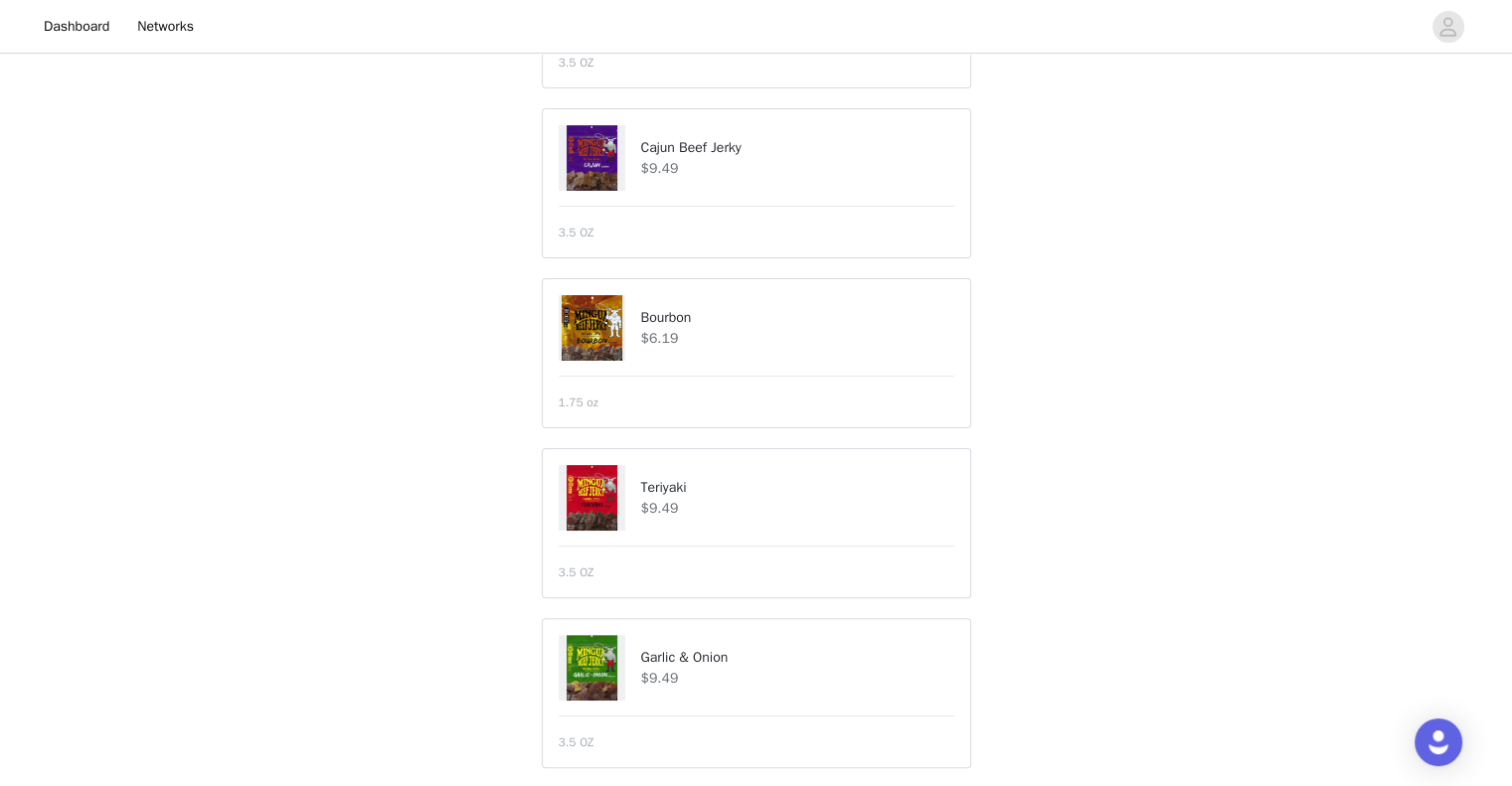 scroll, scrollTop: 480, scrollLeft: 0, axis: vertical 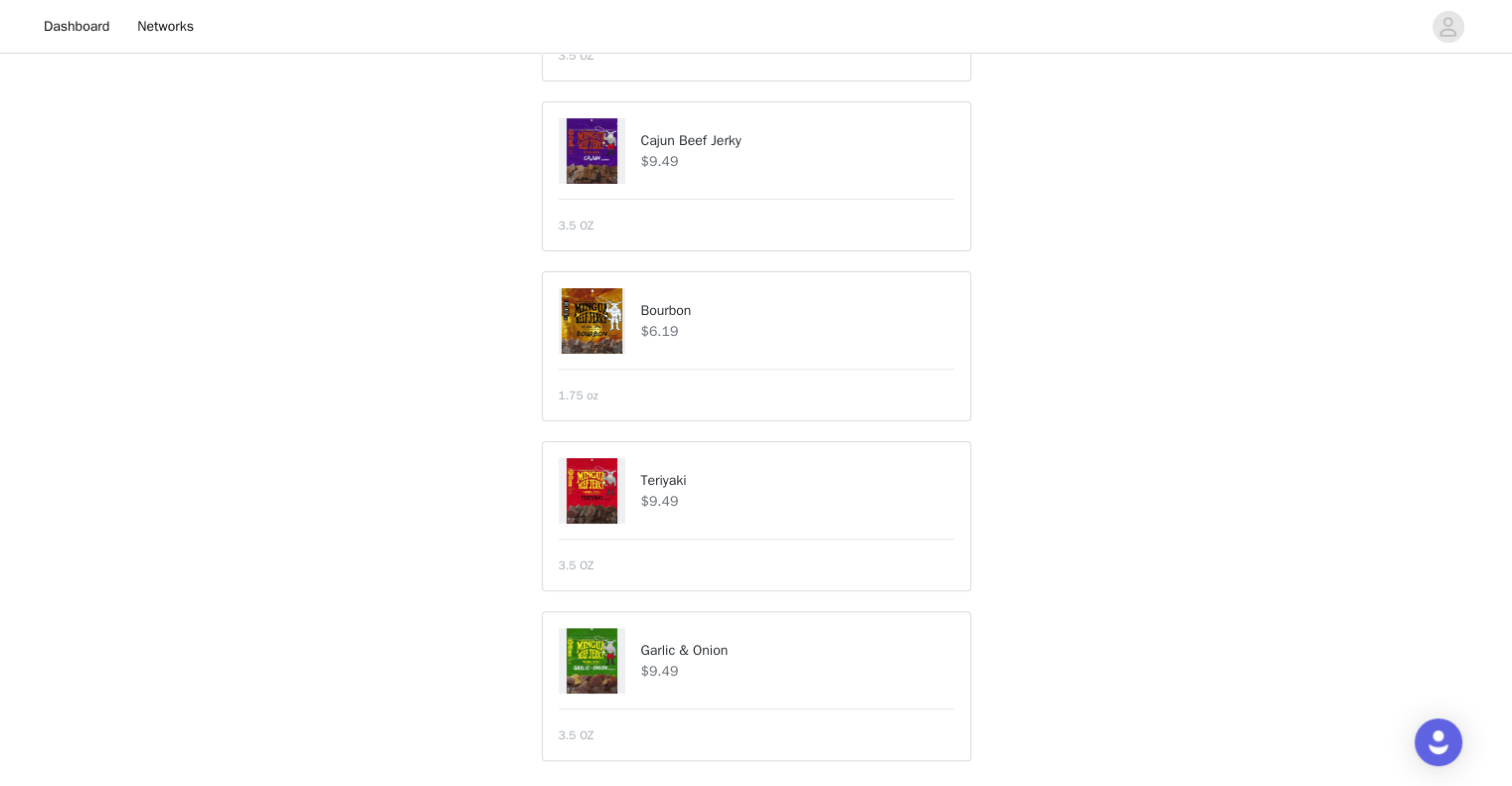 click on "Teriyaki     $9.49       3.5 OZ" at bounding box center [756, 516] 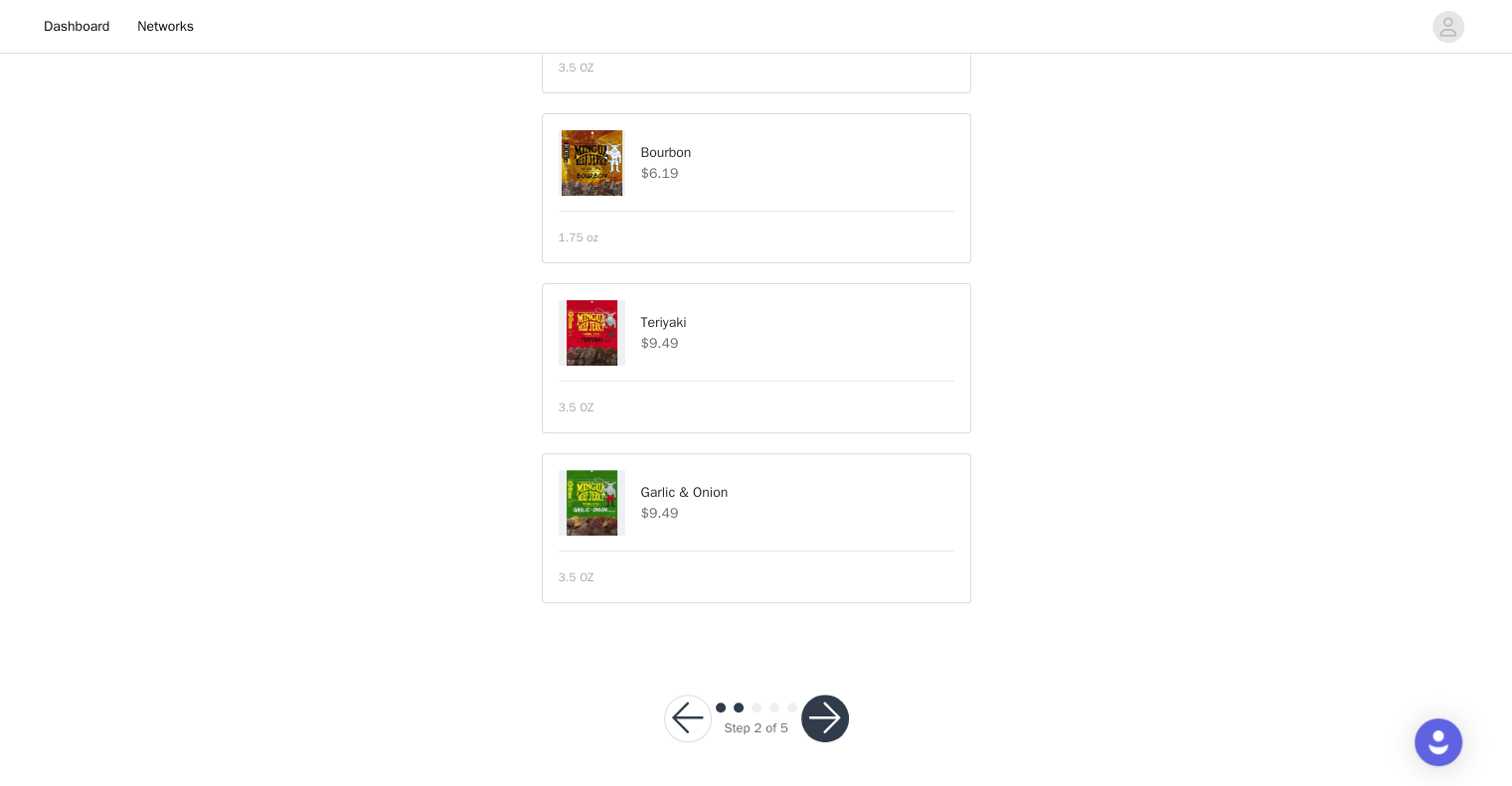 click at bounding box center [825, 718] 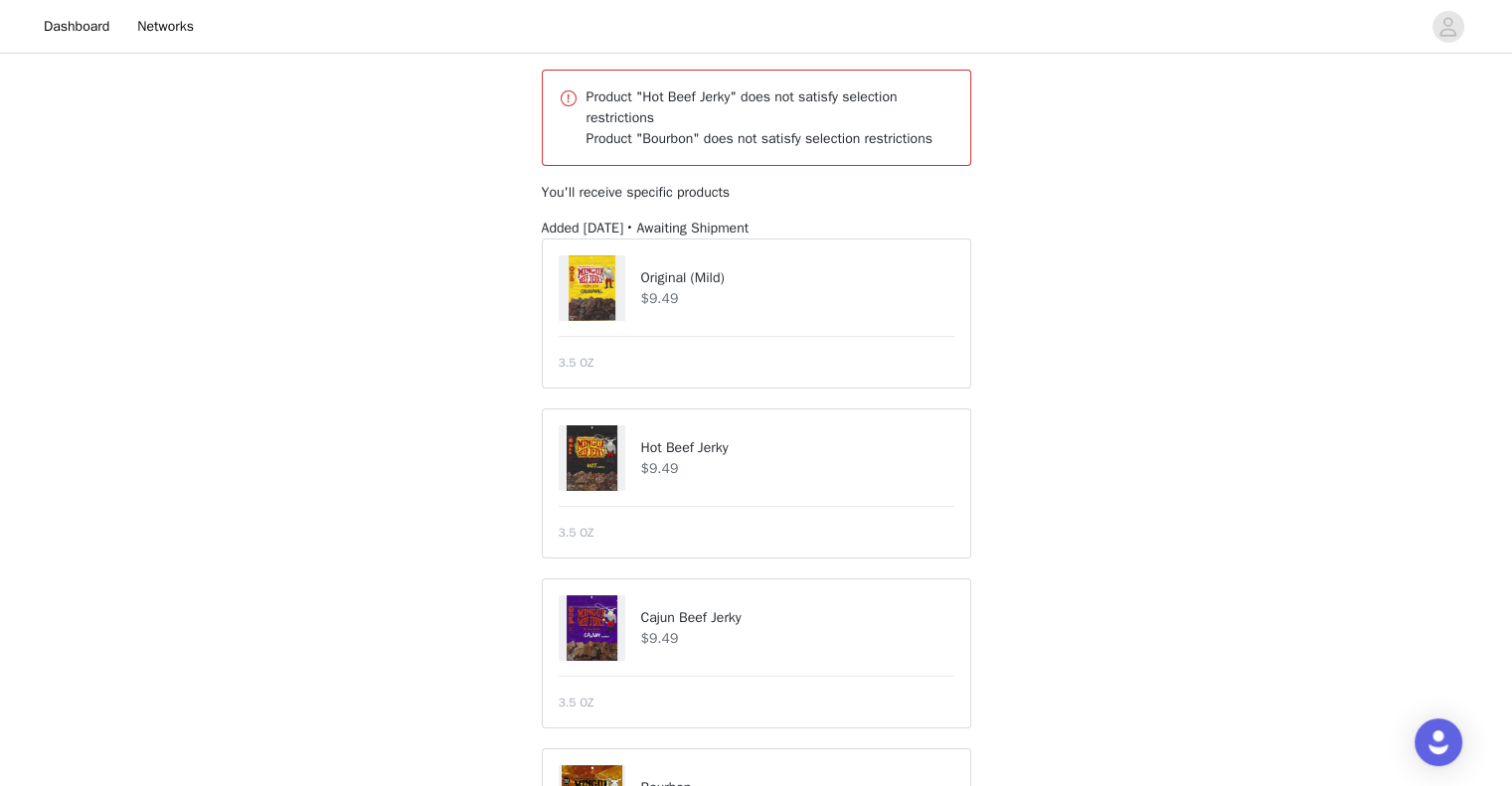 scroll, scrollTop: 0, scrollLeft: 0, axis: both 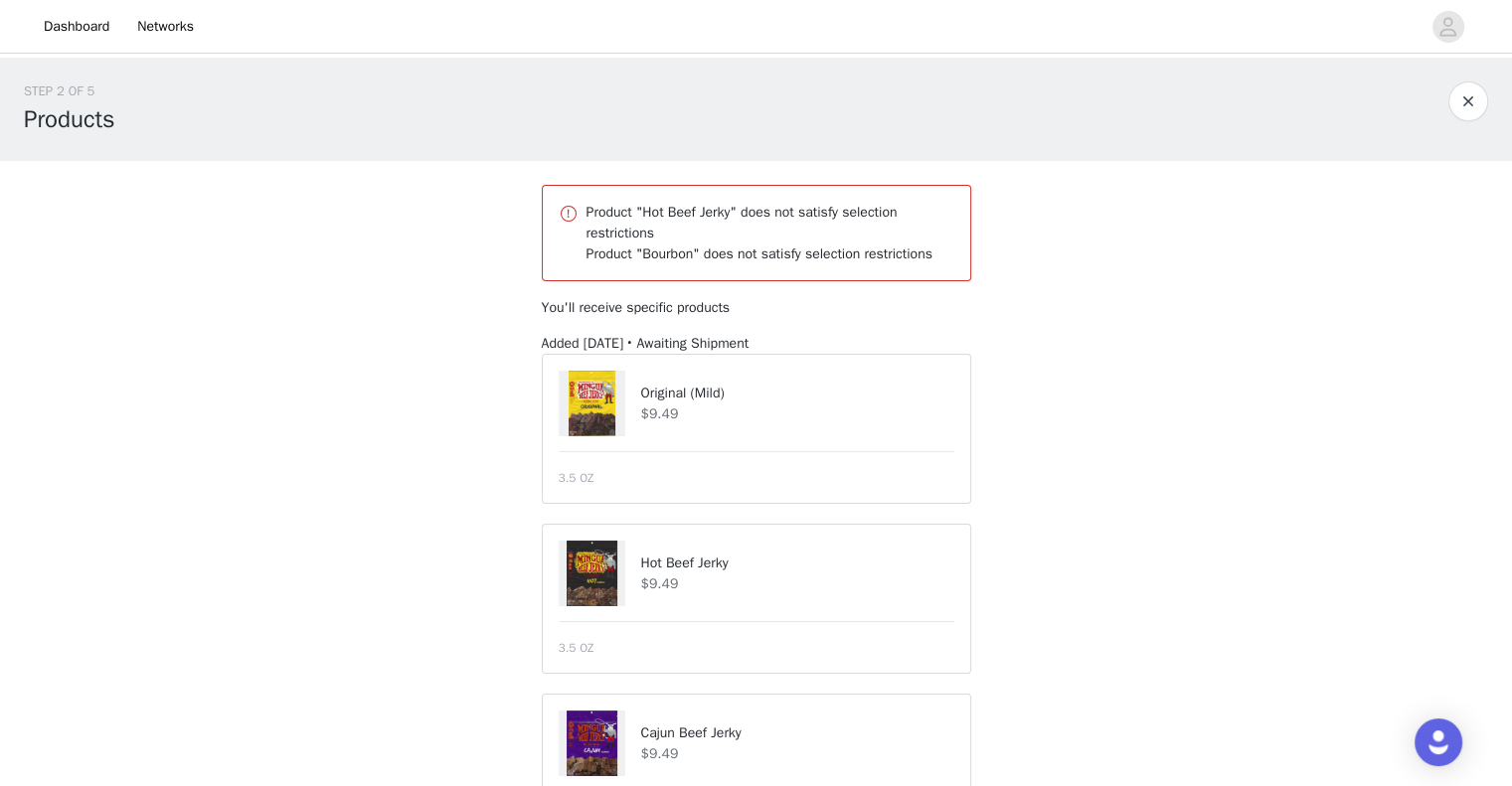 click on "STEP 2 OF 5
Products" at bounding box center (756, 109) 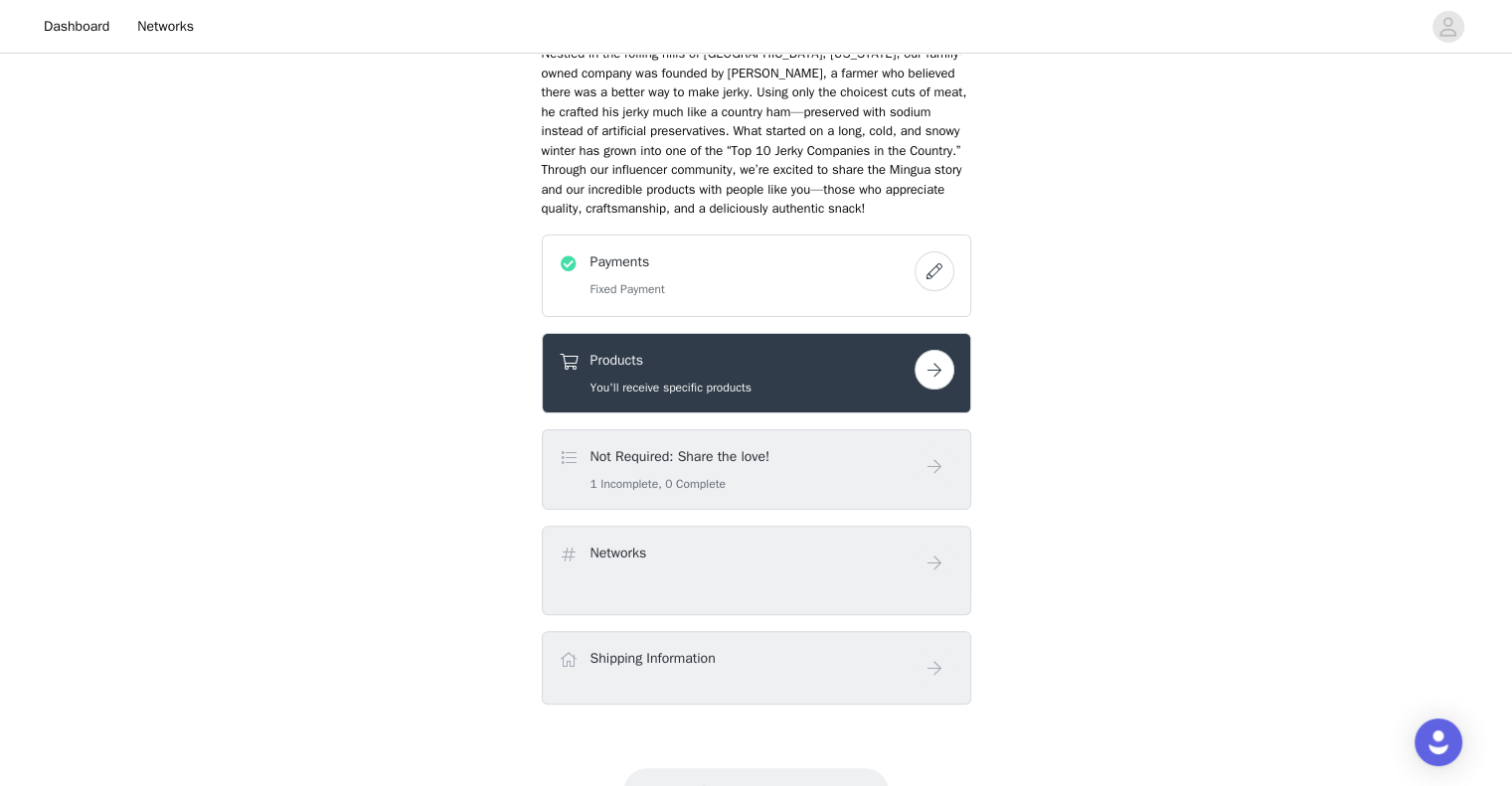 scroll, scrollTop: 423, scrollLeft: 0, axis: vertical 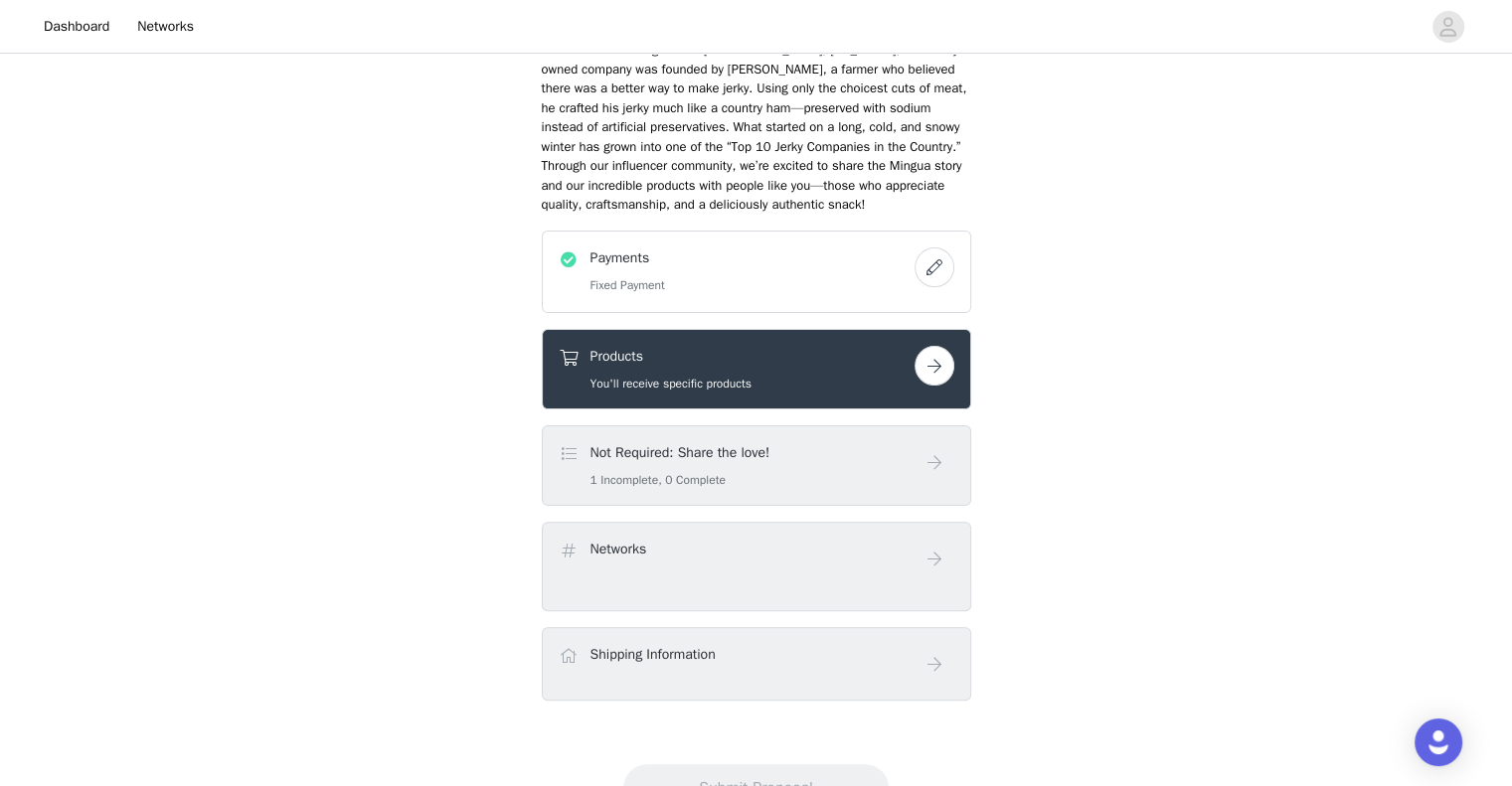 click at bounding box center (569, 454) 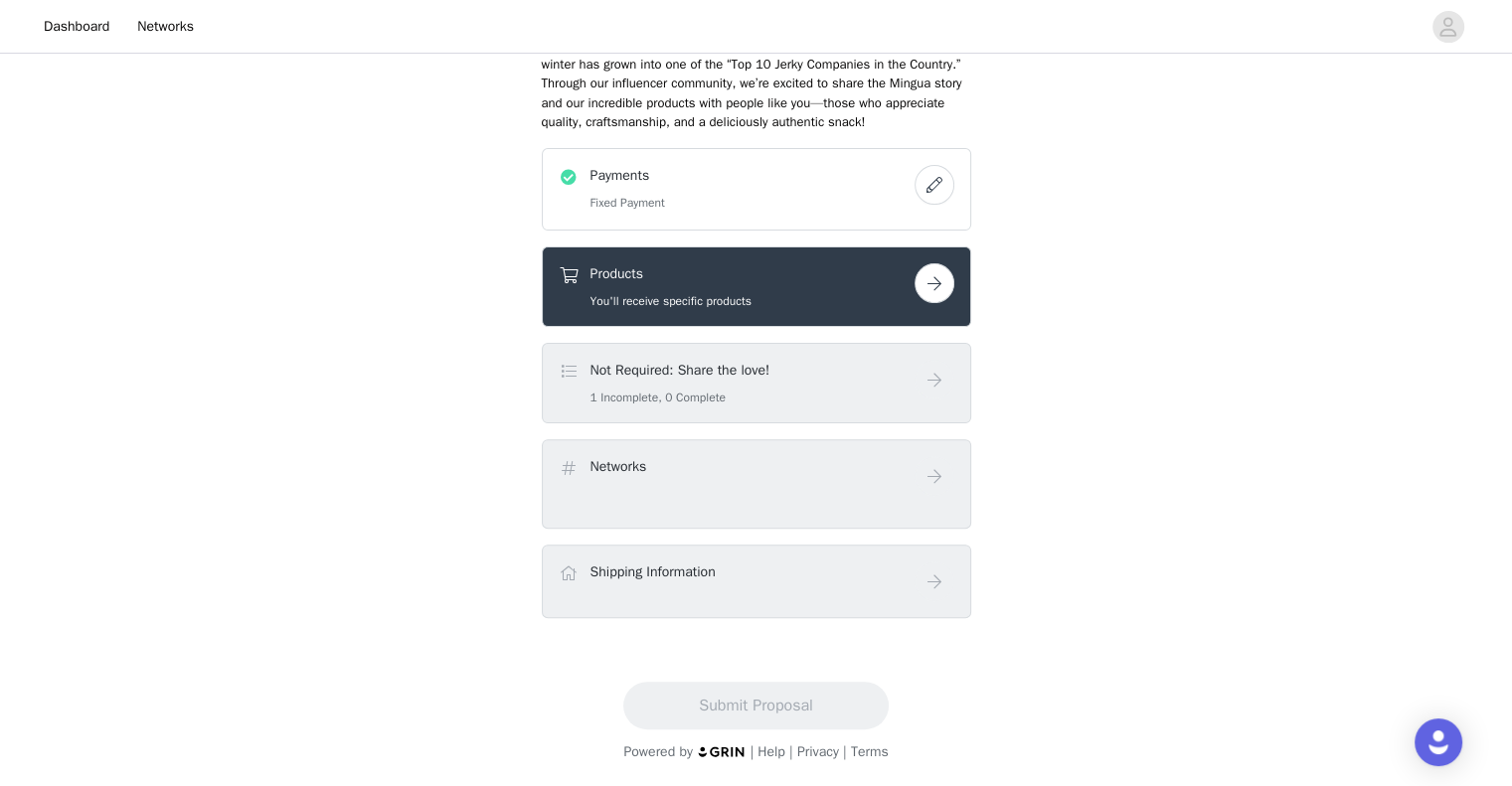 scroll, scrollTop: 538, scrollLeft: 0, axis: vertical 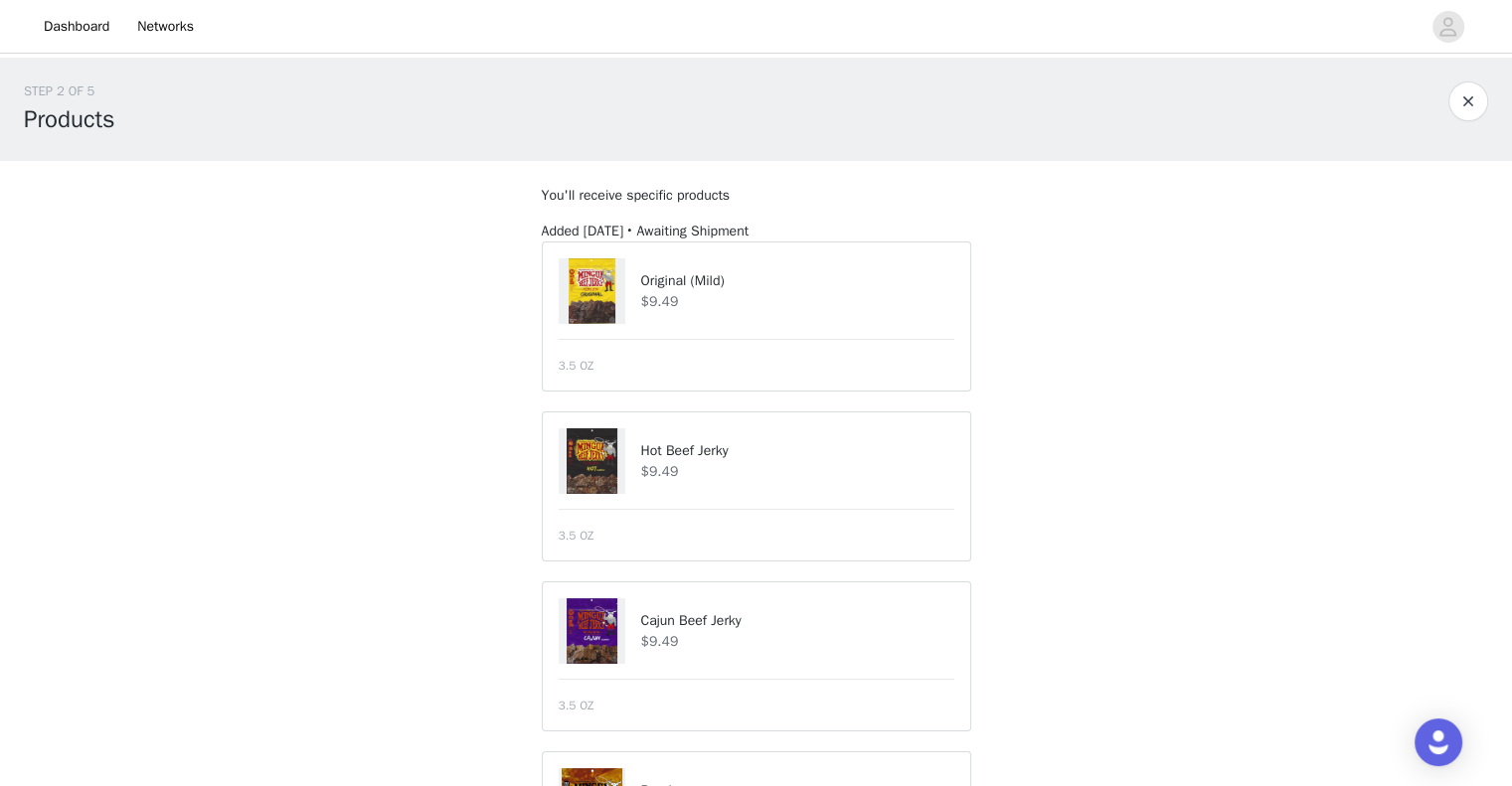 drag, startPoint x: 740, startPoint y: 468, endPoint x: 620, endPoint y: 333, distance: 180.62392 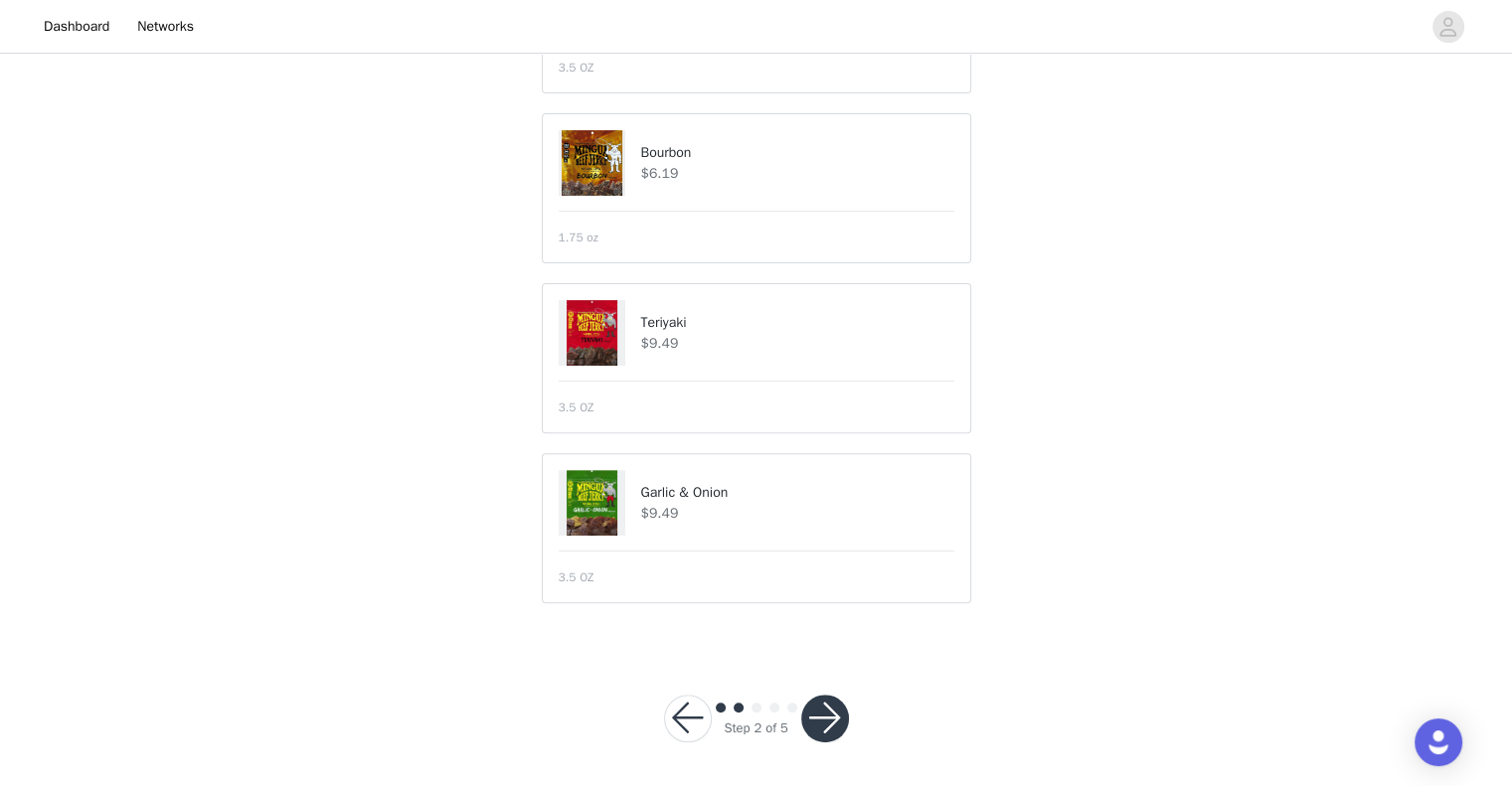 scroll, scrollTop: 637, scrollLeft: 0, axis: vertical 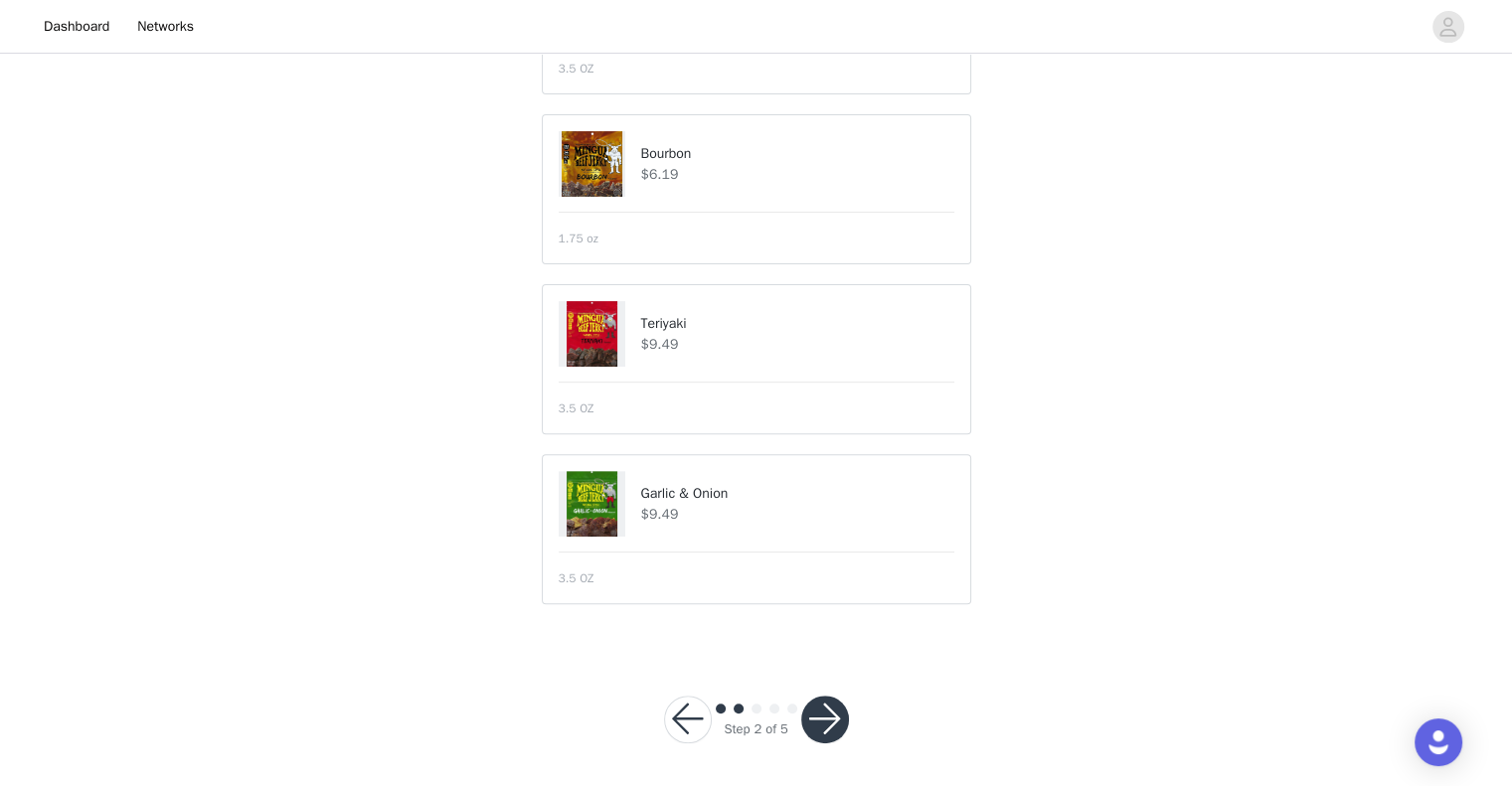 click at bounding box center [825, 719] 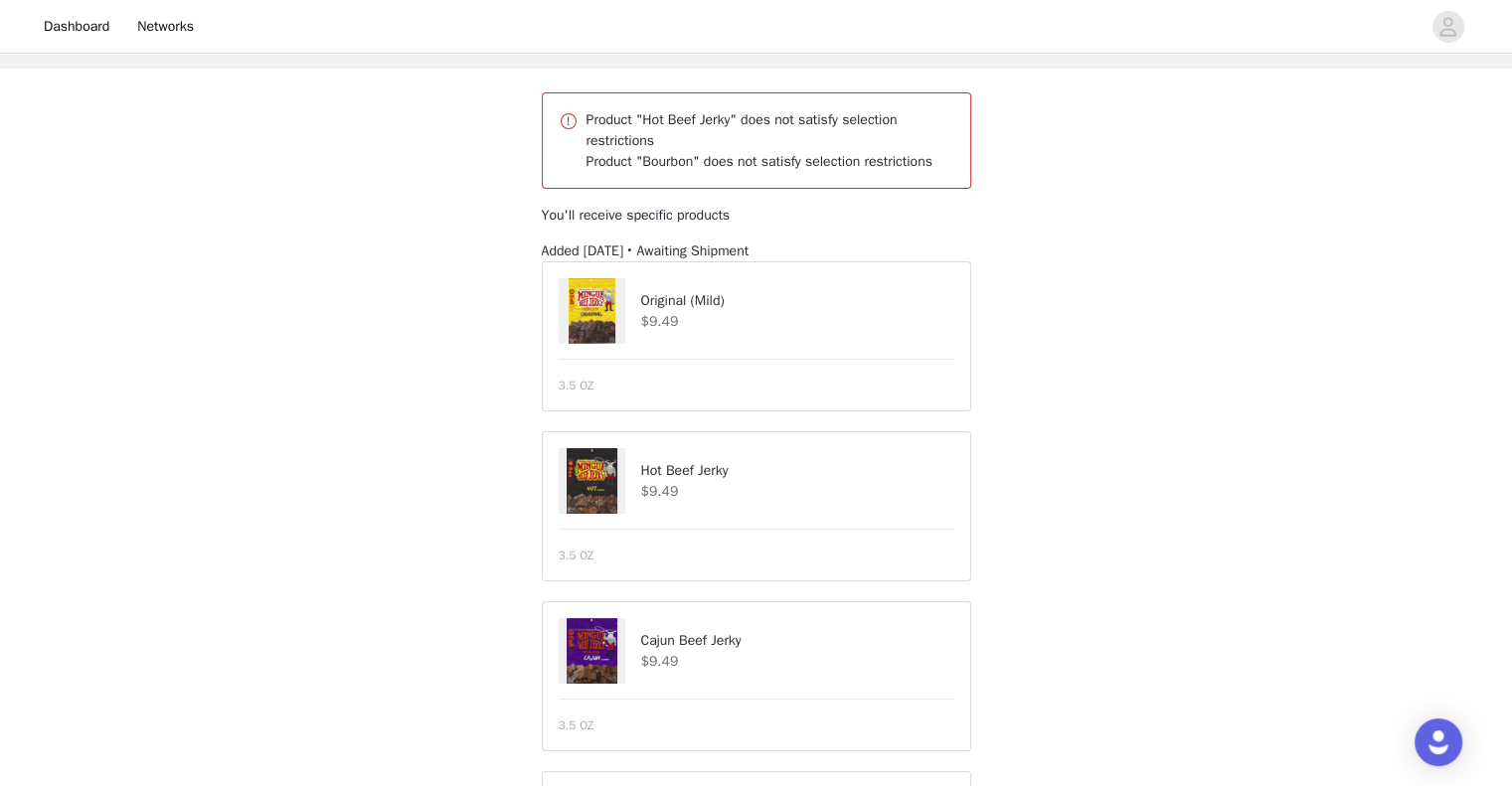 scroll, scrollTop: 0, scrollLeft: 0, axis: both 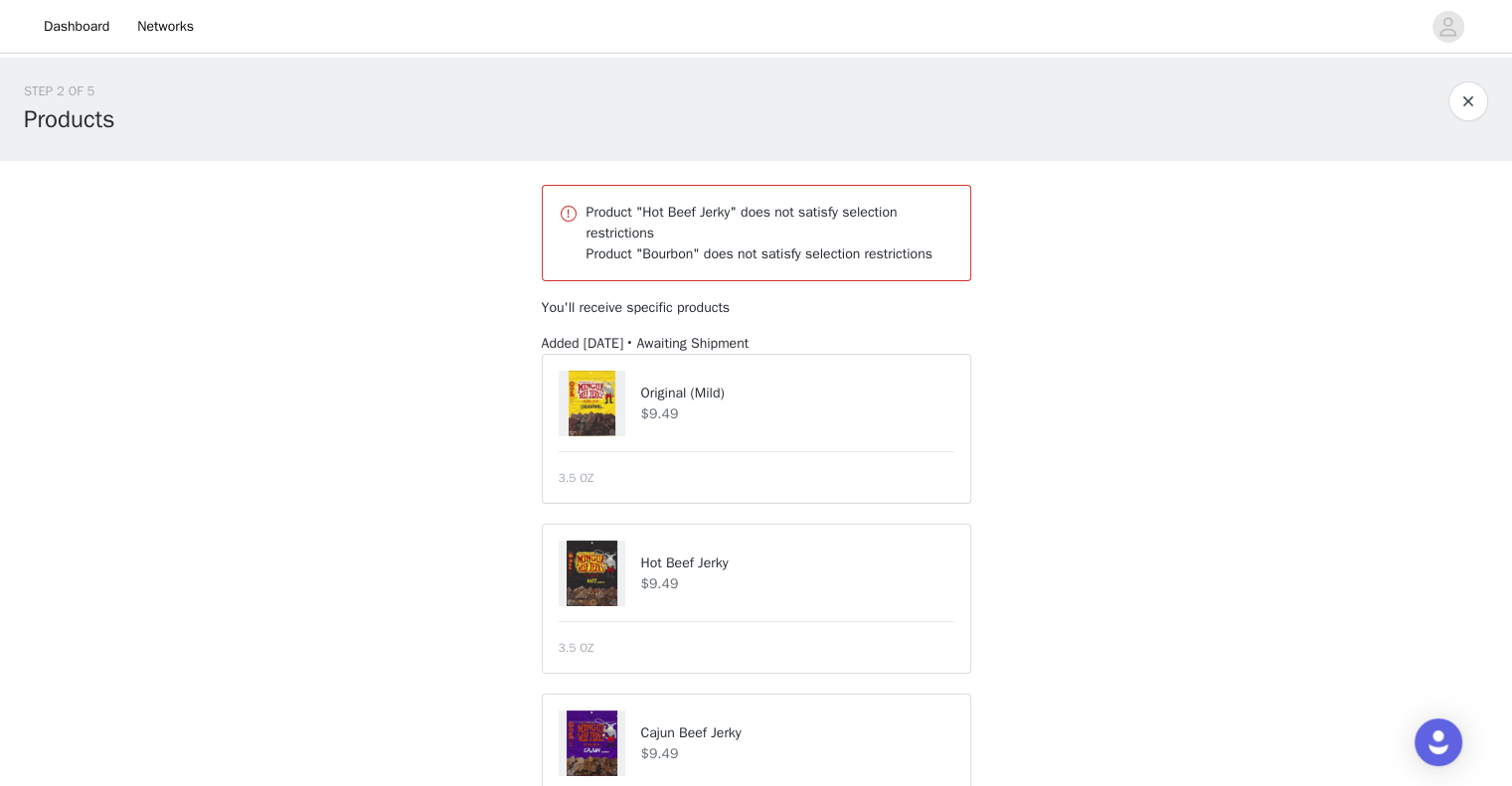 click on "Product "Bourbon" does not satisfy selection restrictions" at bounding box center (770, 253) 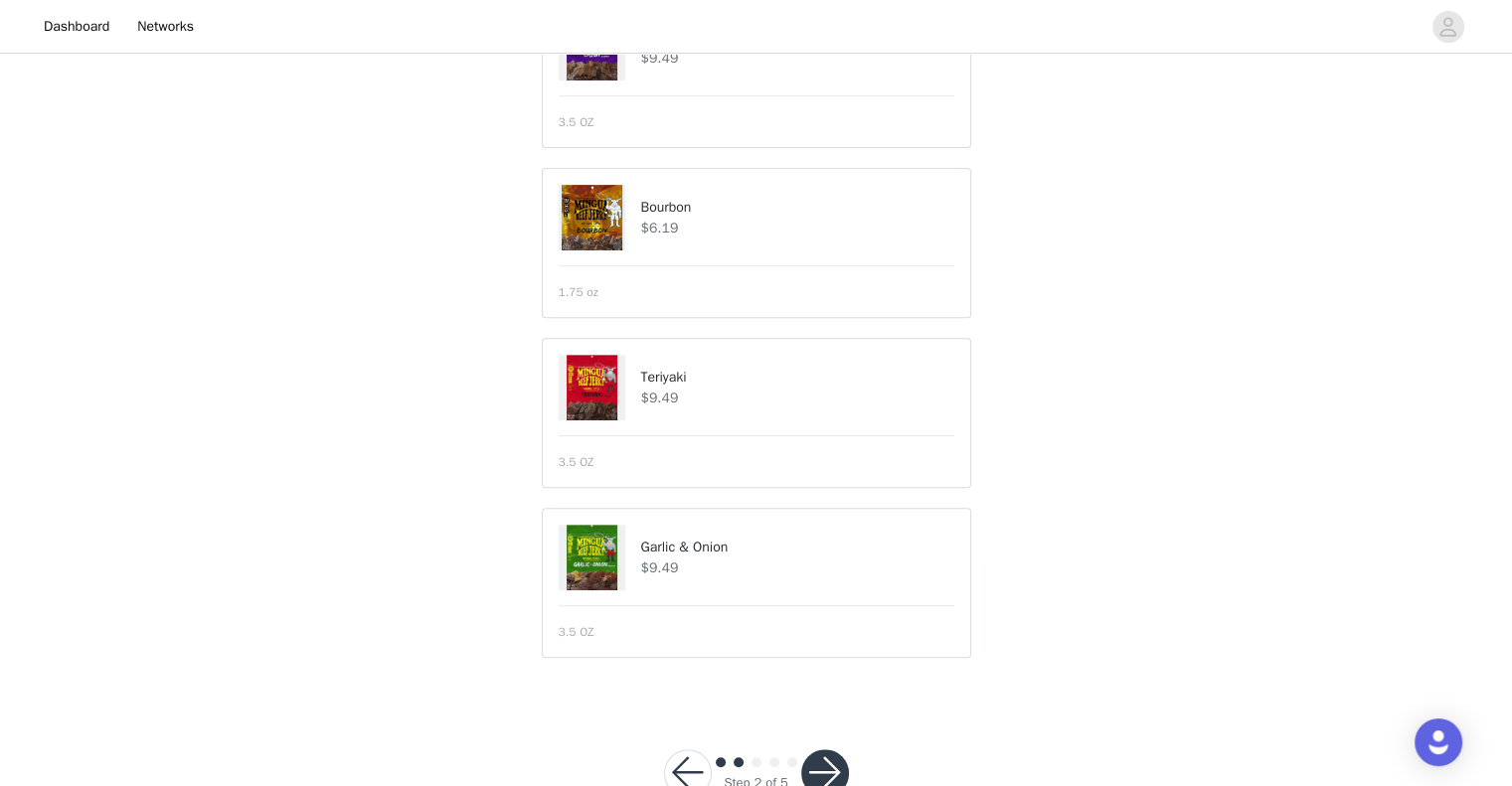 scroll, scrollTop: 750, scrollLeft: 0, axis: vertical 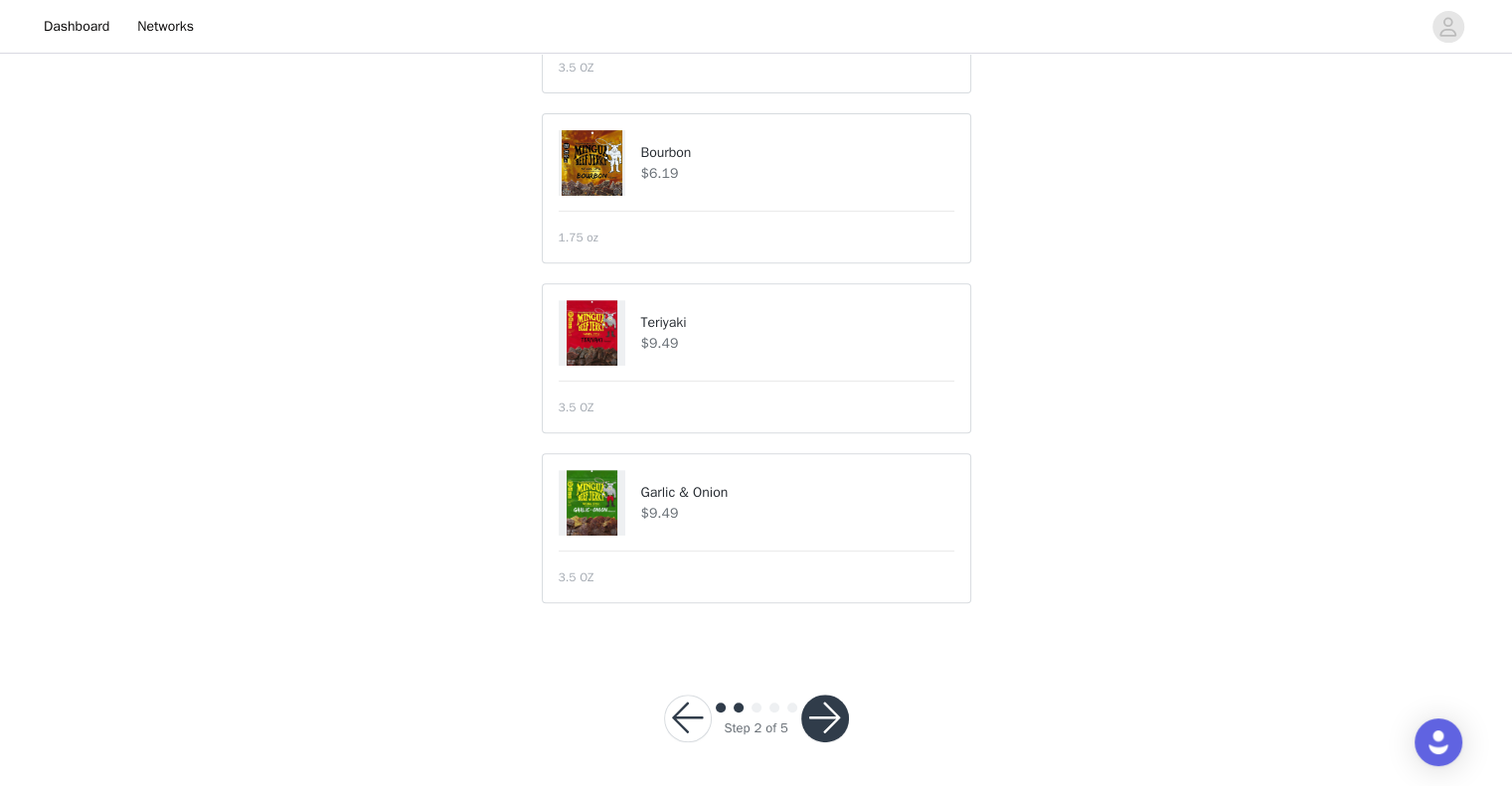click at bounding box center (825, 718) 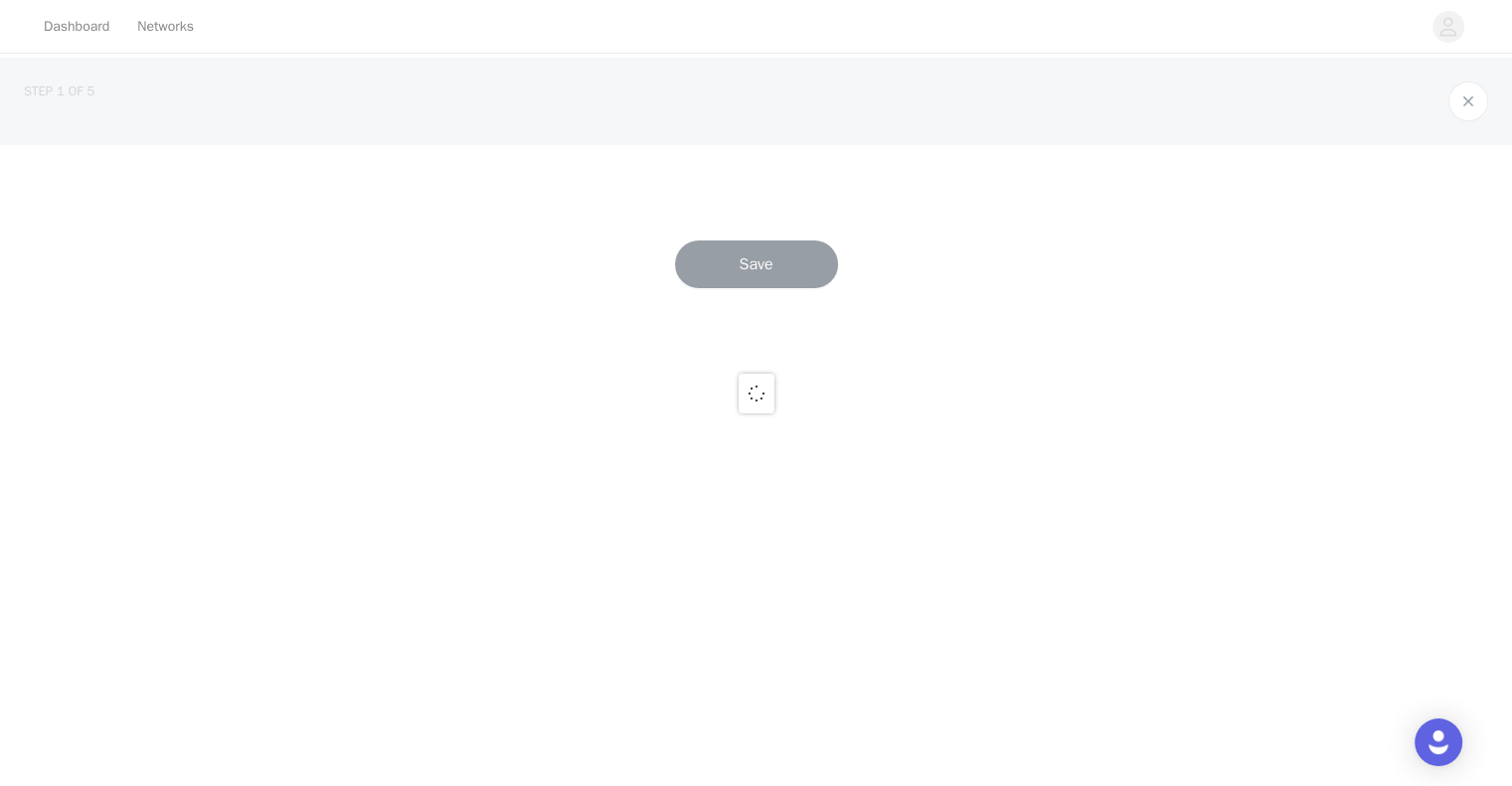 scroll, scrollTop: 0, scrollLeft: 0, axis: both 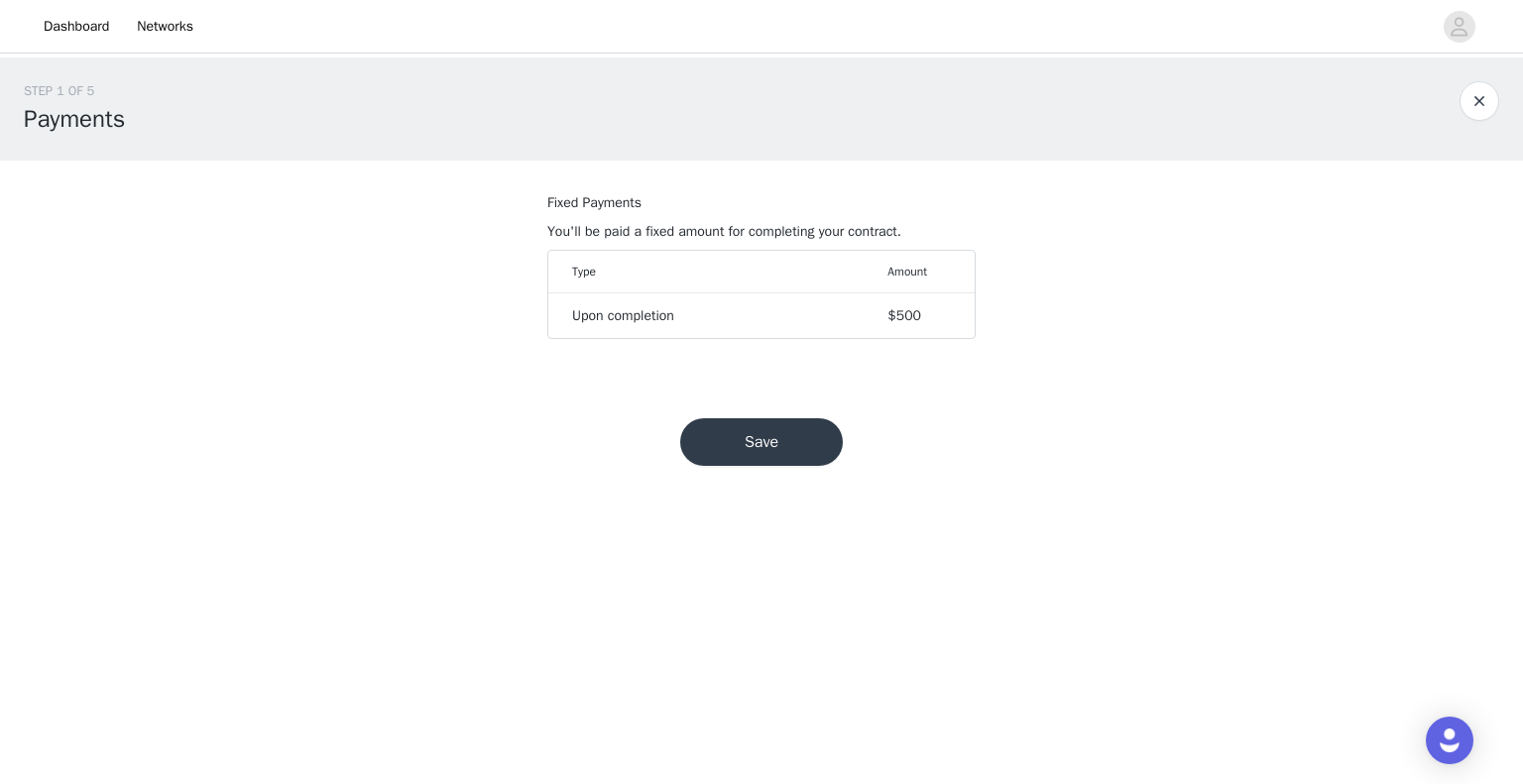 click on "Save" at bounding box center (762, 442) 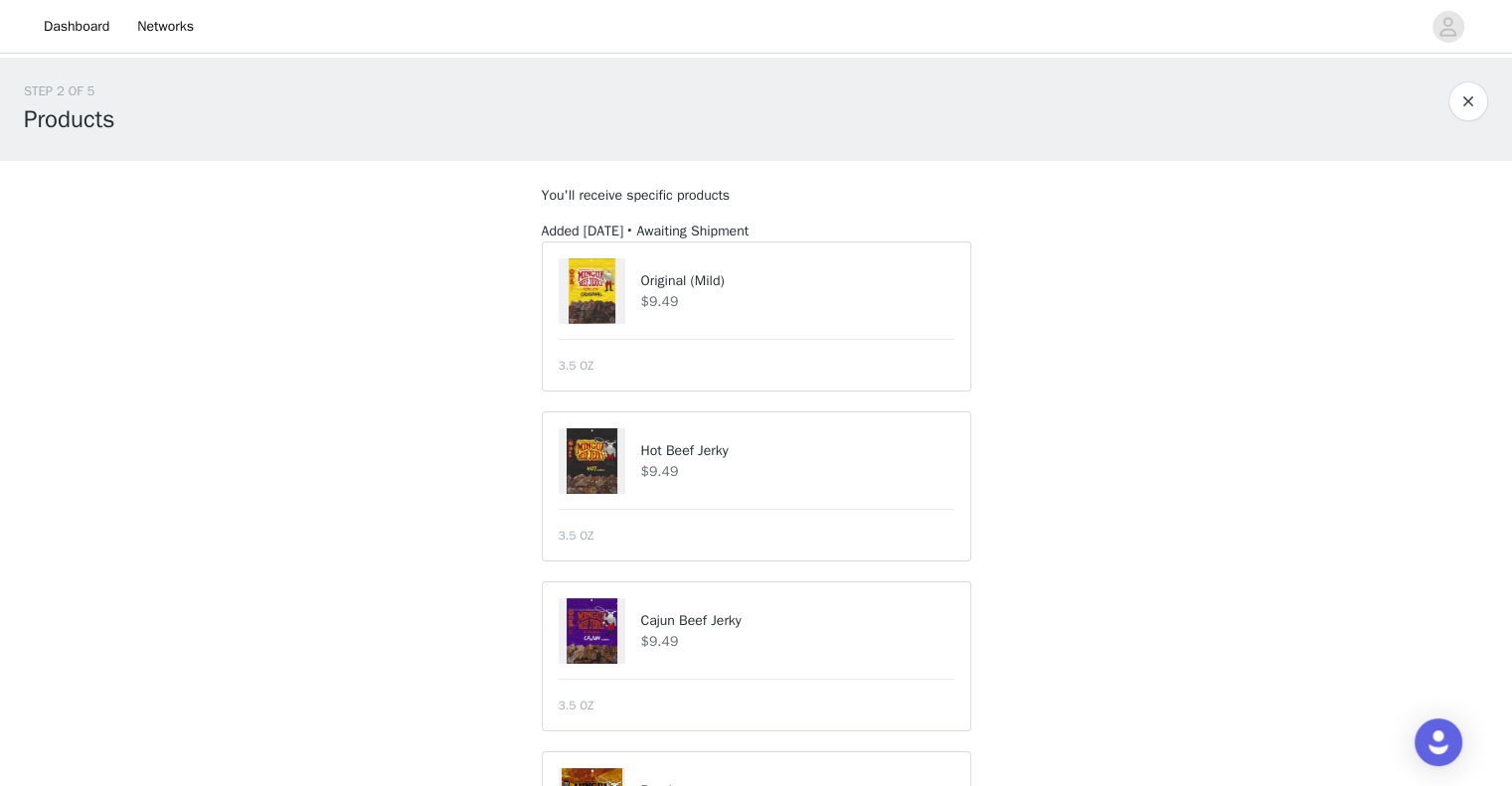 click at bounding box center [591, 291] 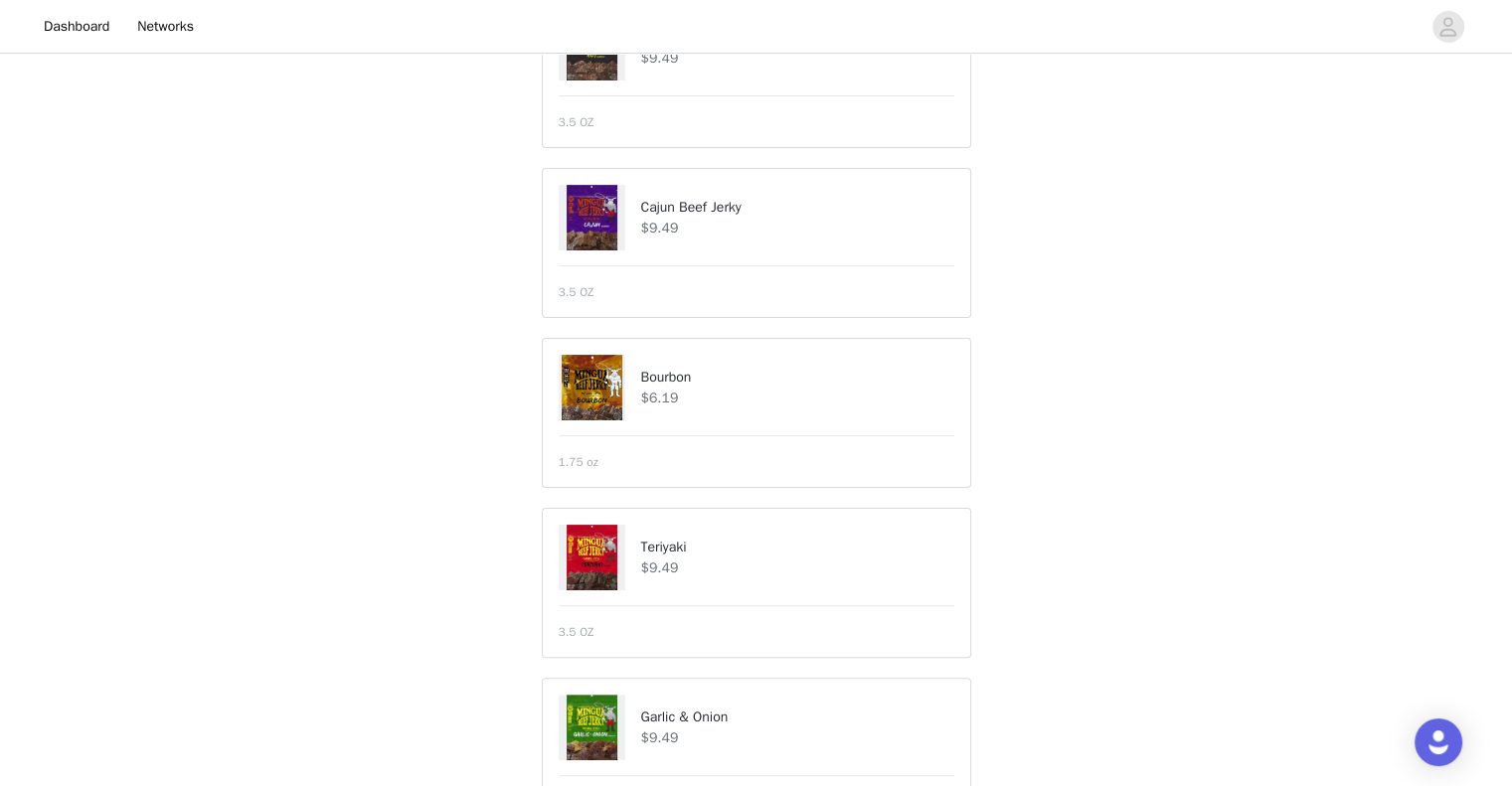 scroll, scrollTop: 638, scrollLeft: 0, axis: vertical 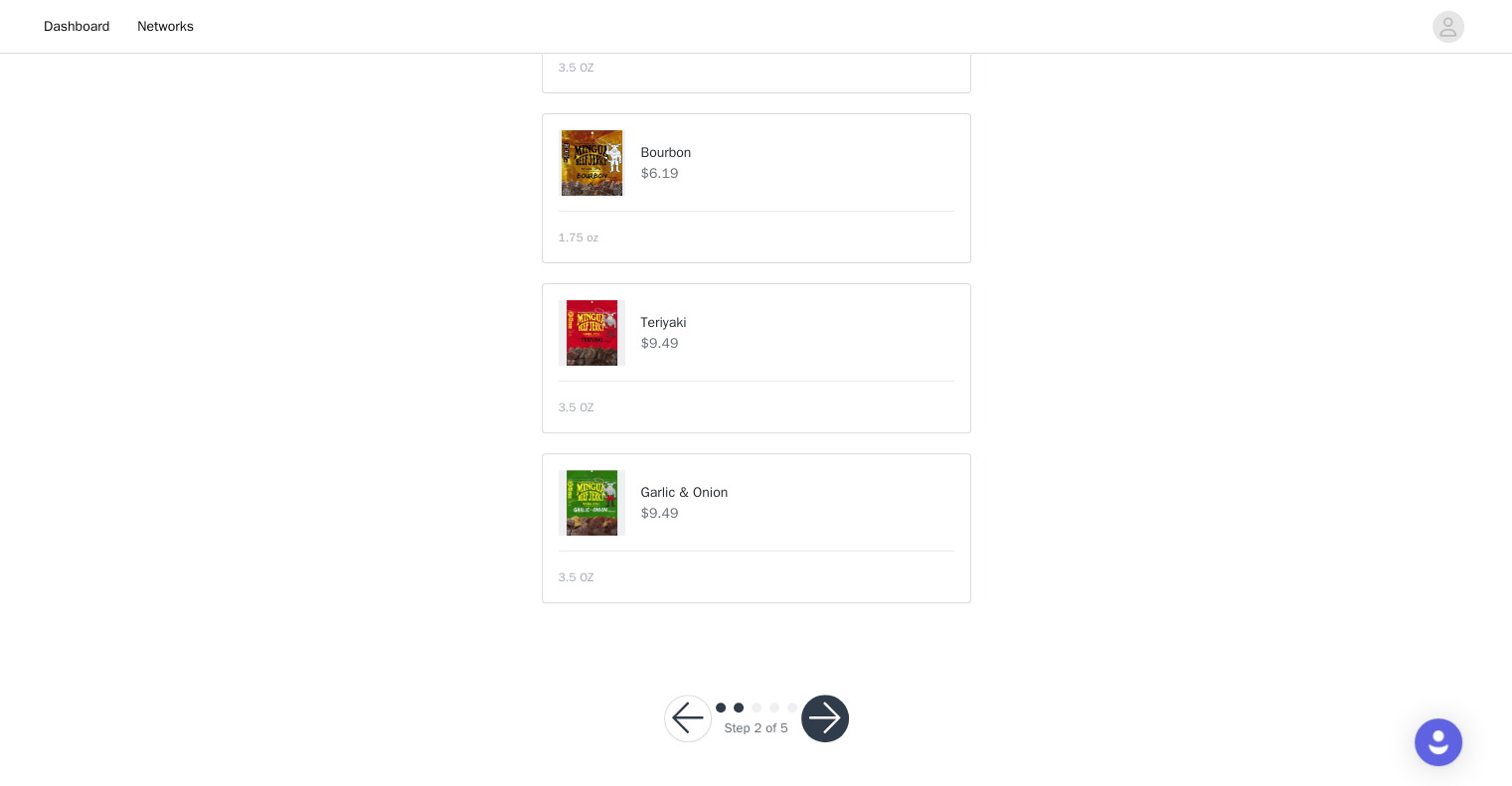 click on "Garlic & Onion     $9.49" at bounding box center (756, 503) 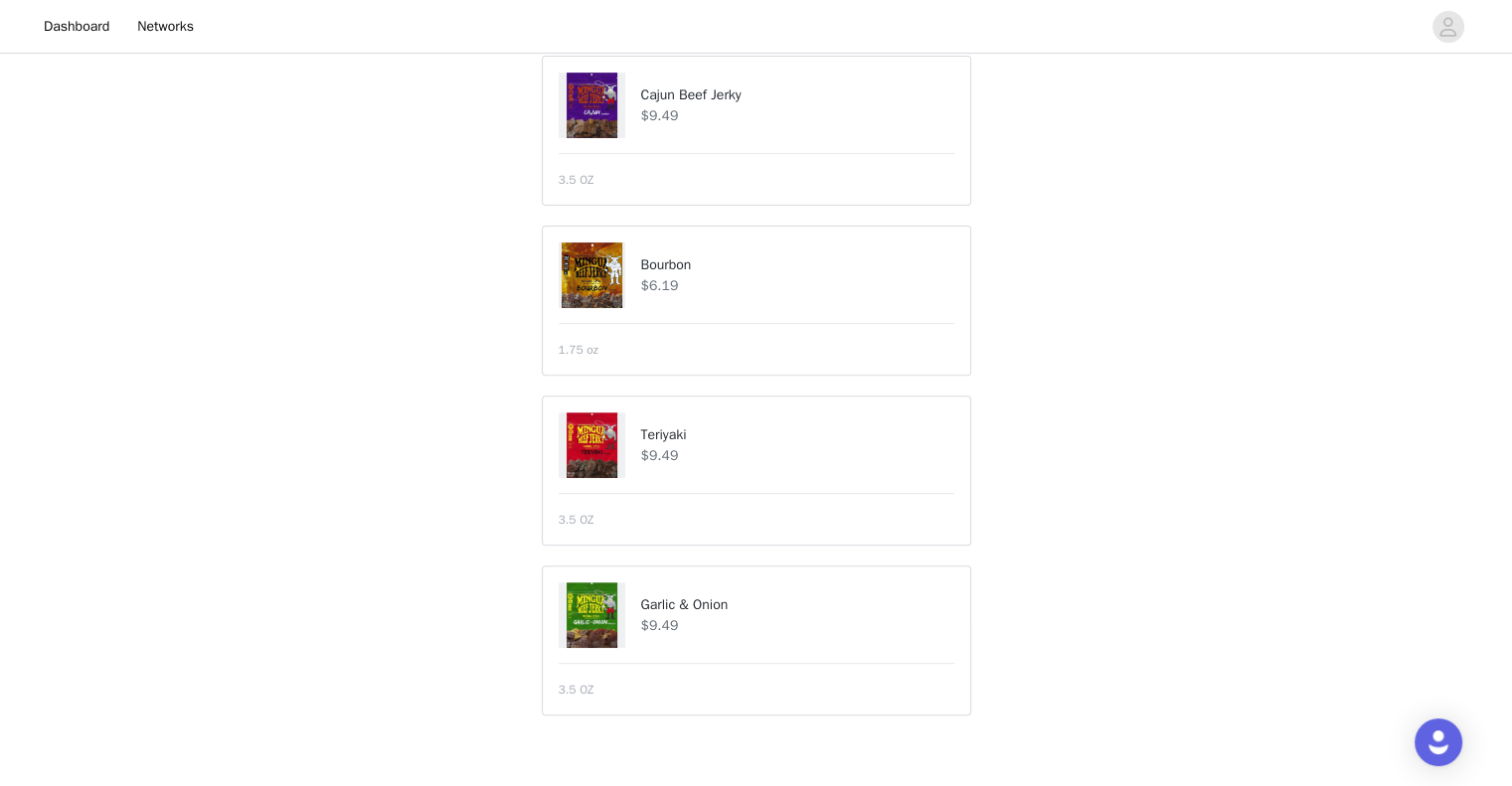 scroll, scrollTop: 750, scrollLeft: 0, axis: vertical 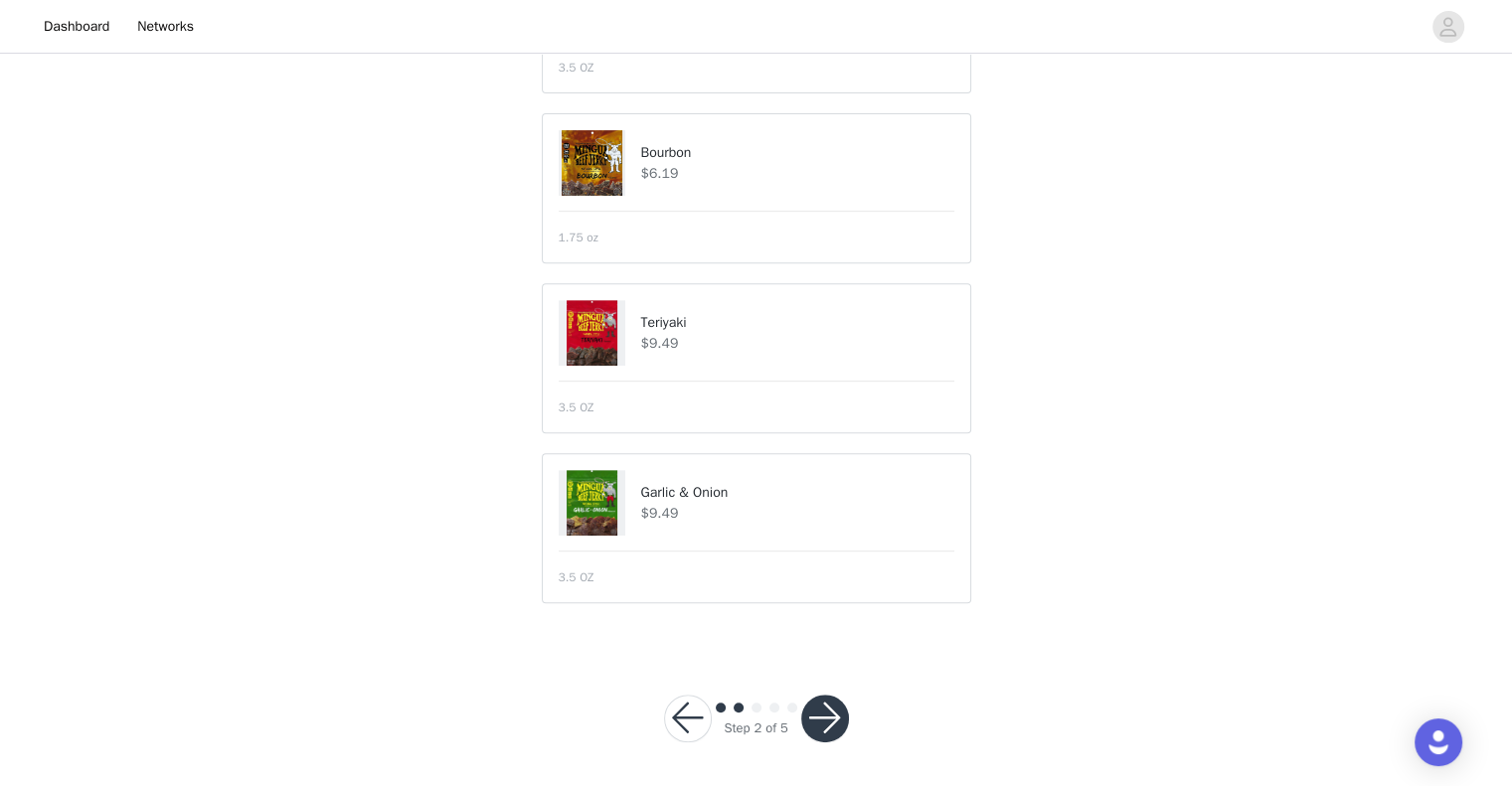 click at bounding box center [825, 718] 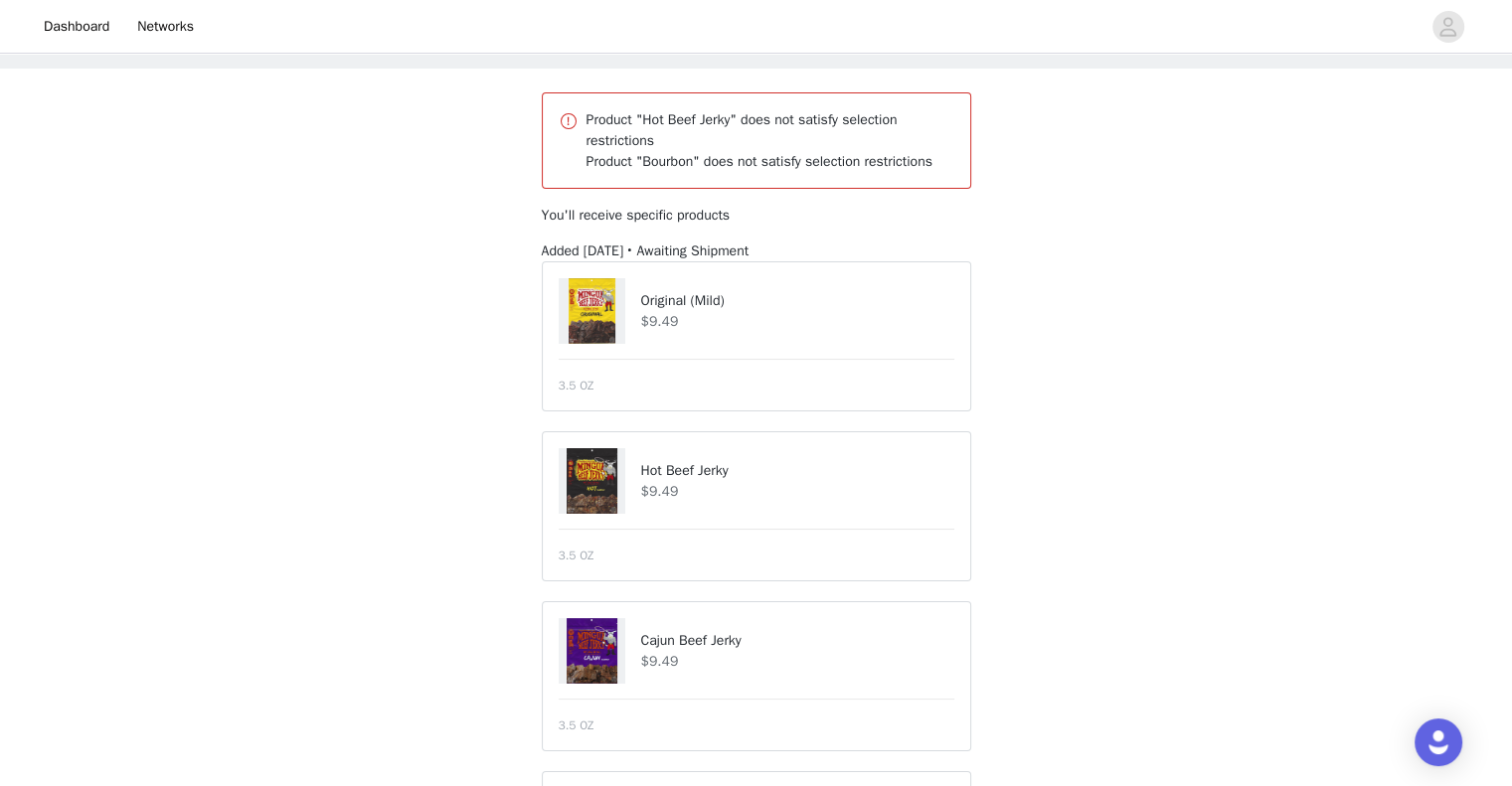 scroll, scrollTop: 0, scrollLeft: 0, axis: both 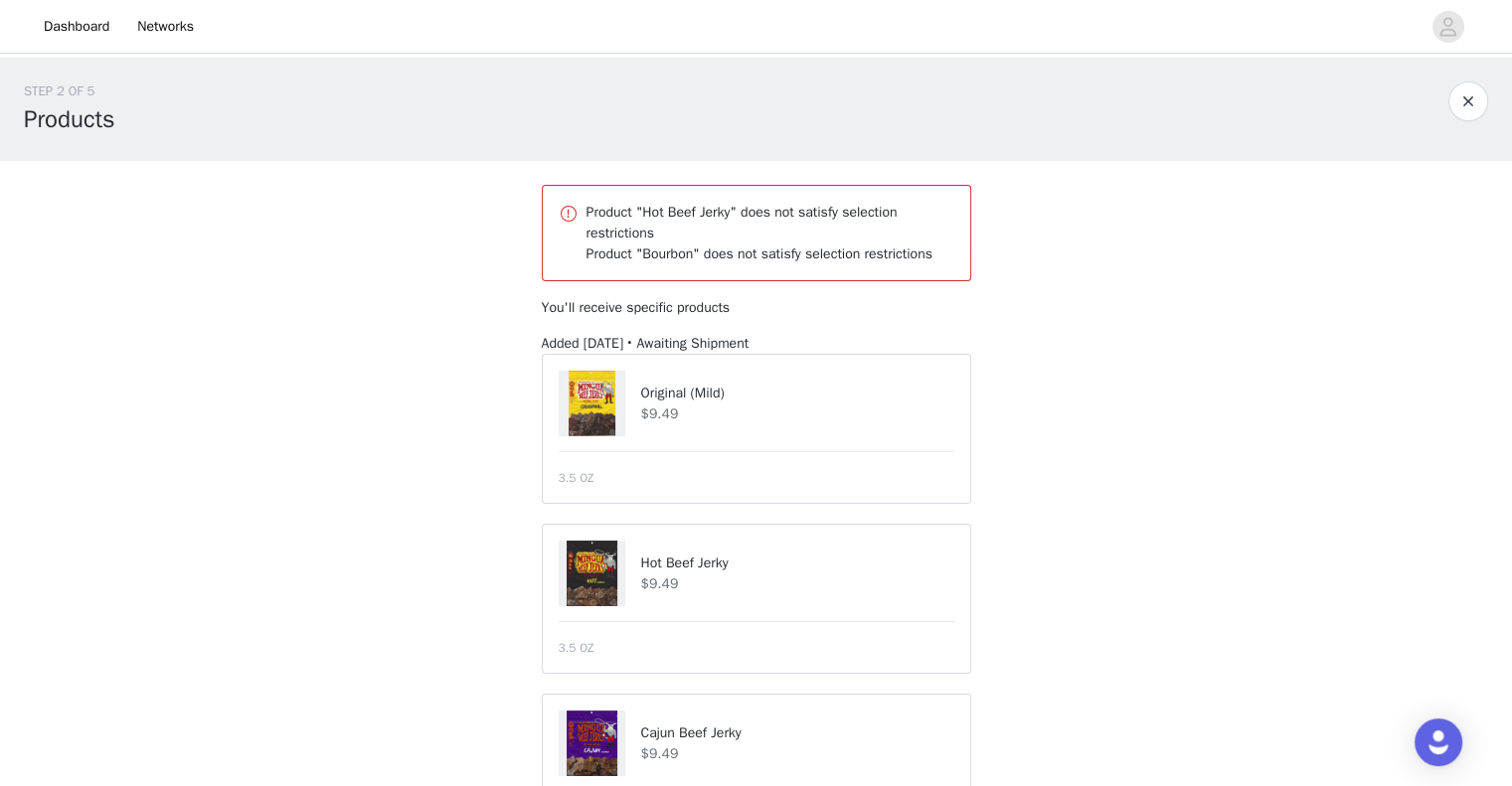 click at bounding box center [591, 403] 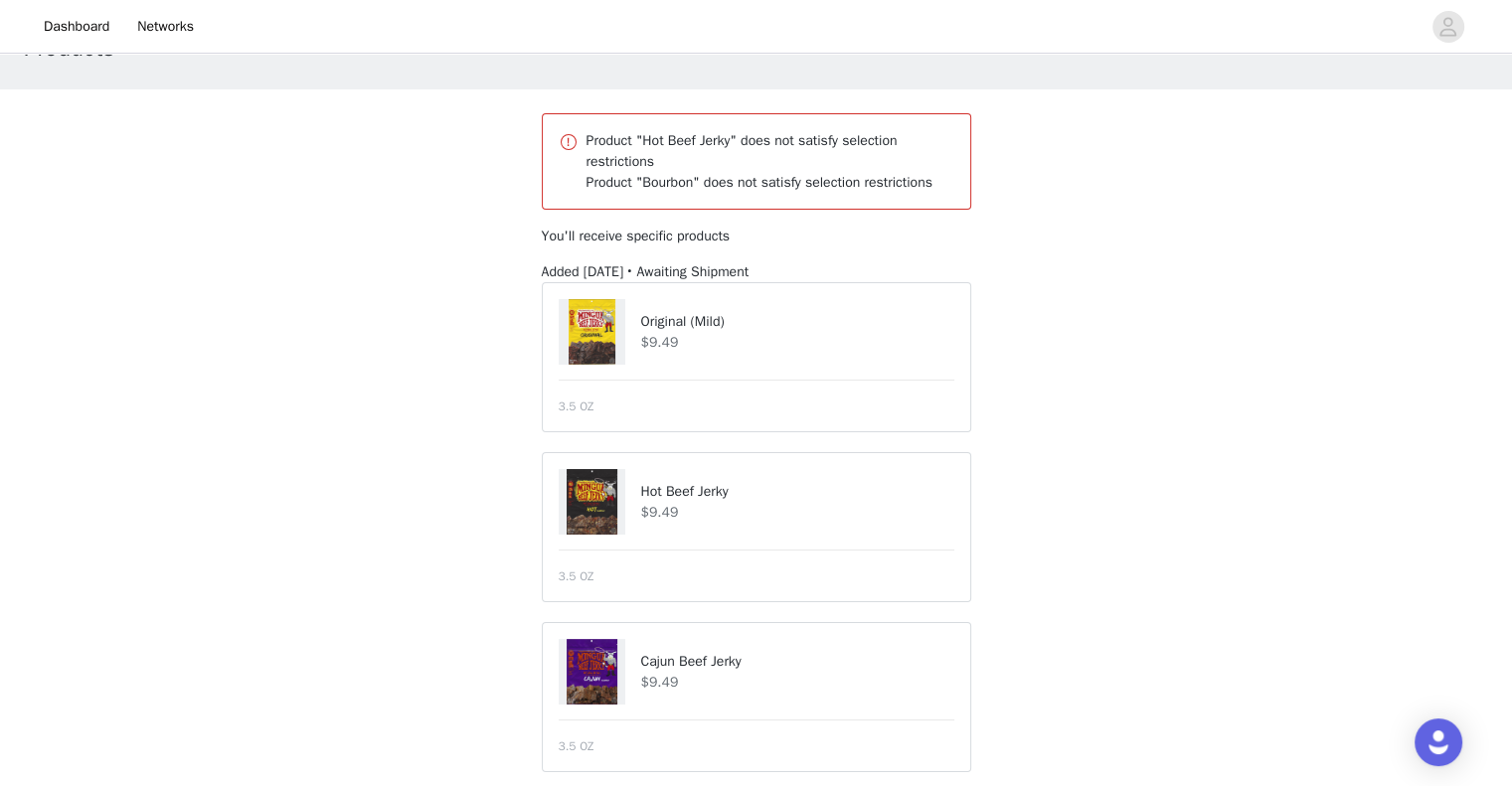 scroll, scrollTop: 74, scrollLeft: 0, axis: vertical 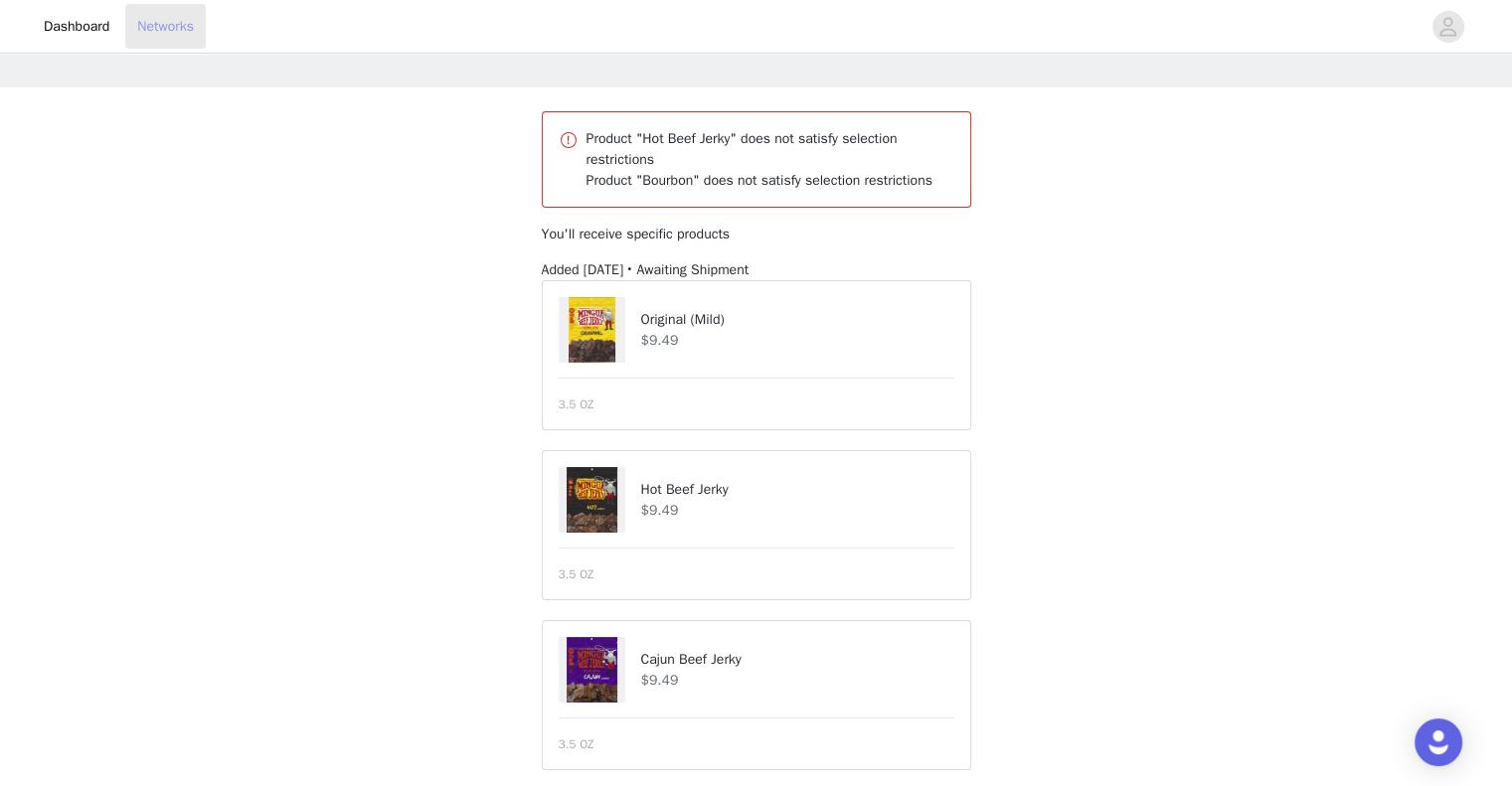 click on "Networks" at bounding box center [165, 26] 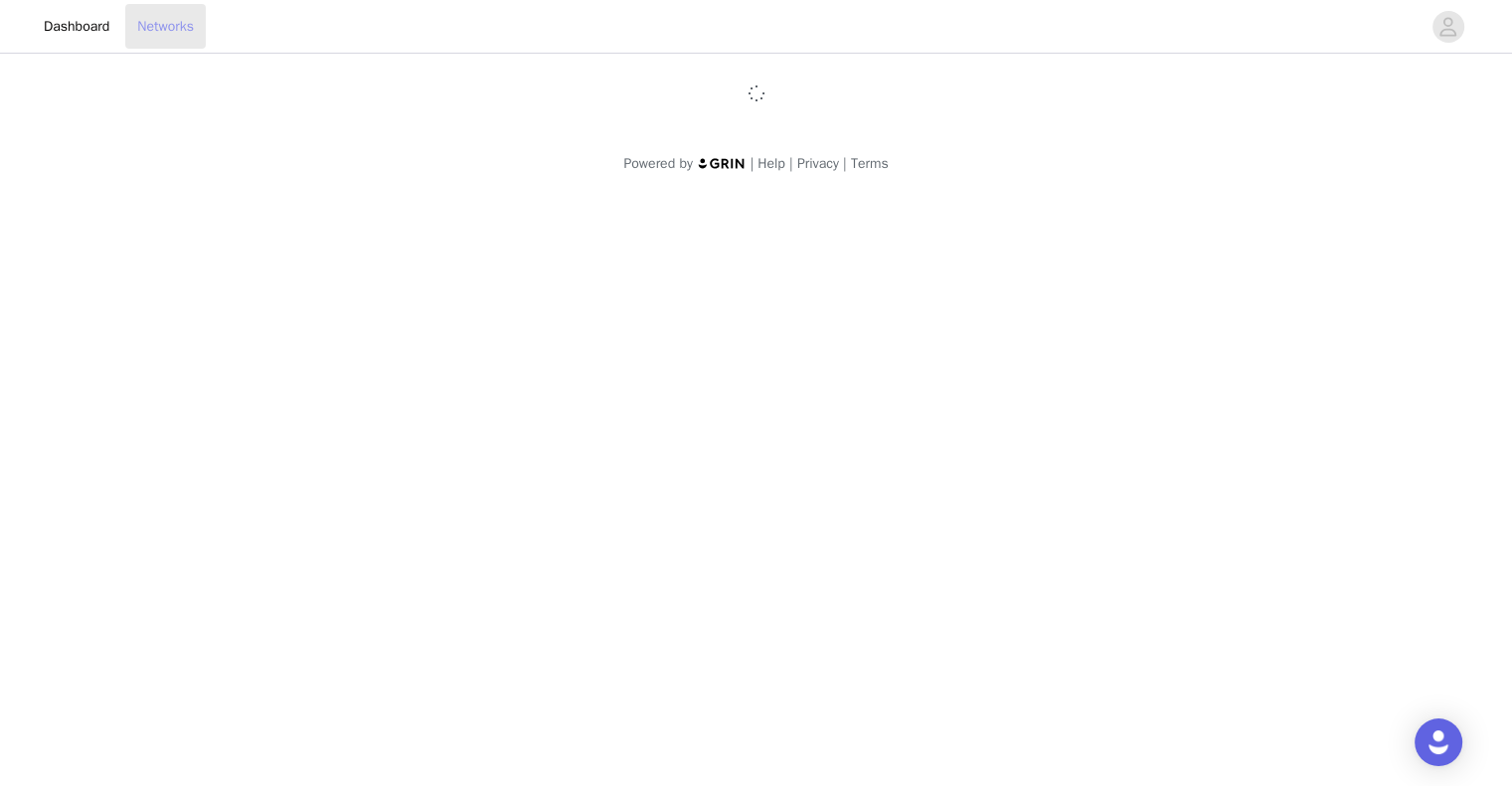 scroll, scrollTop: 0, scrollLeft: 0, axis: both 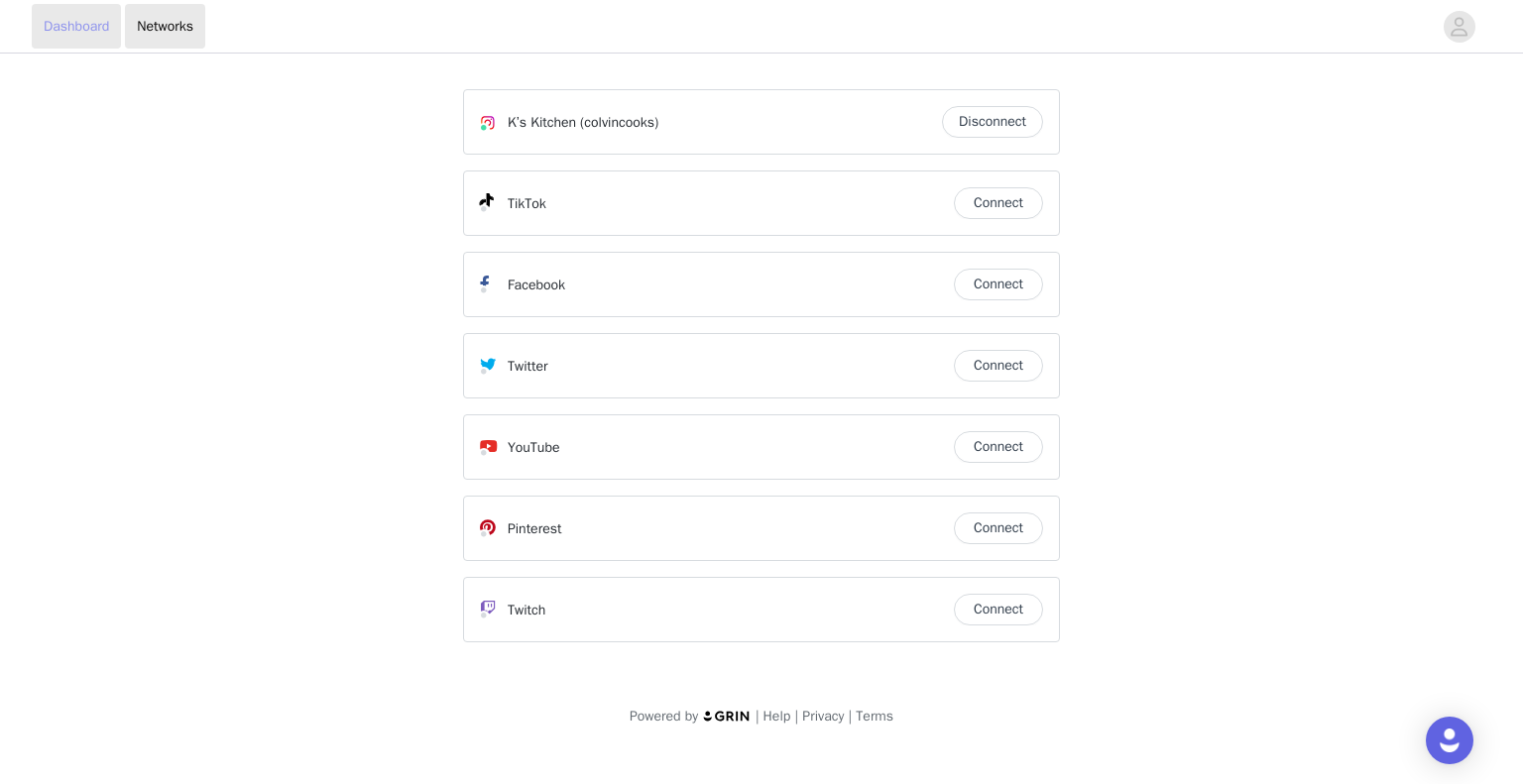 click on "Dashboard" at bounding box center (76, 26) 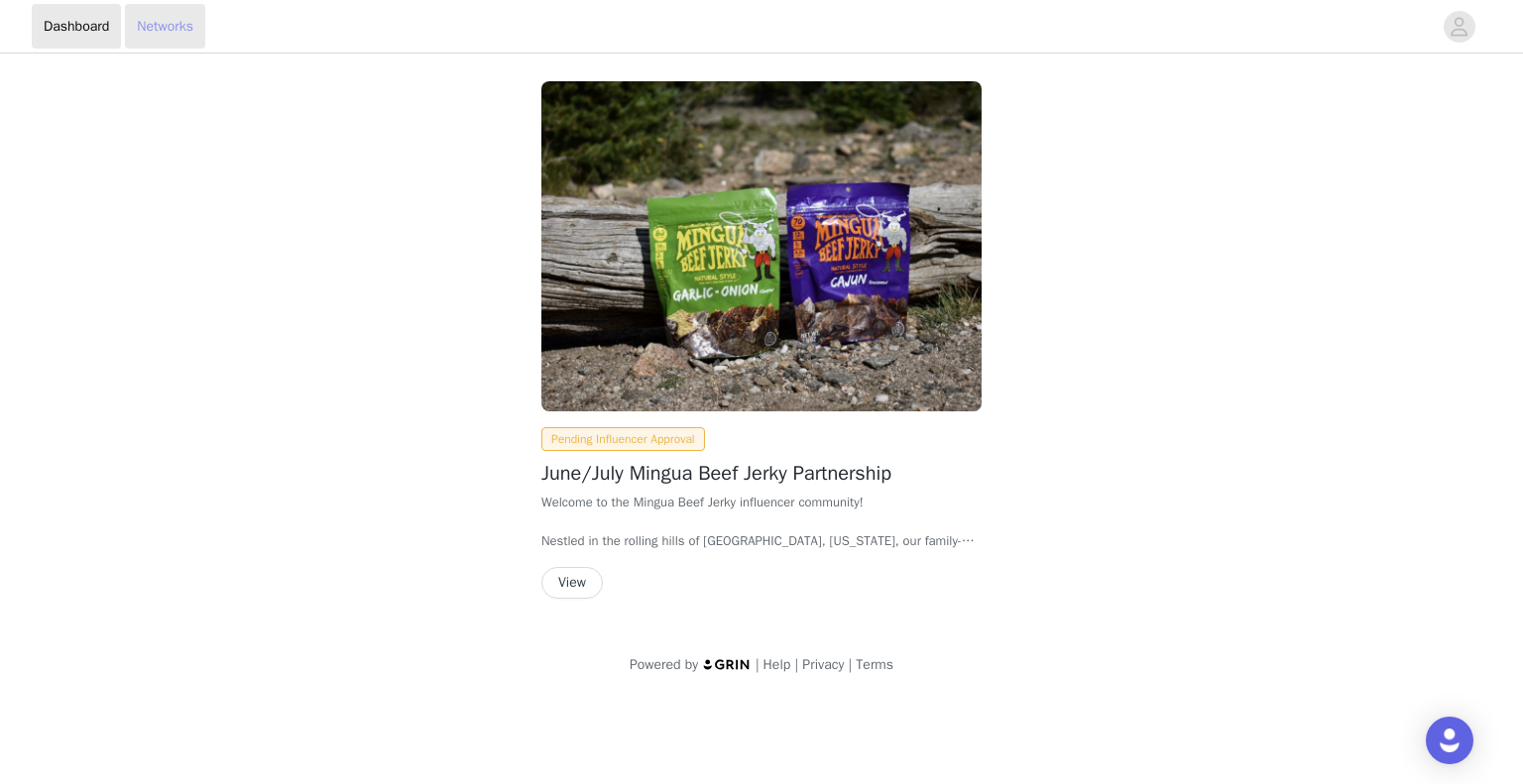 click on "Networks" at bounding box center [165, 26] 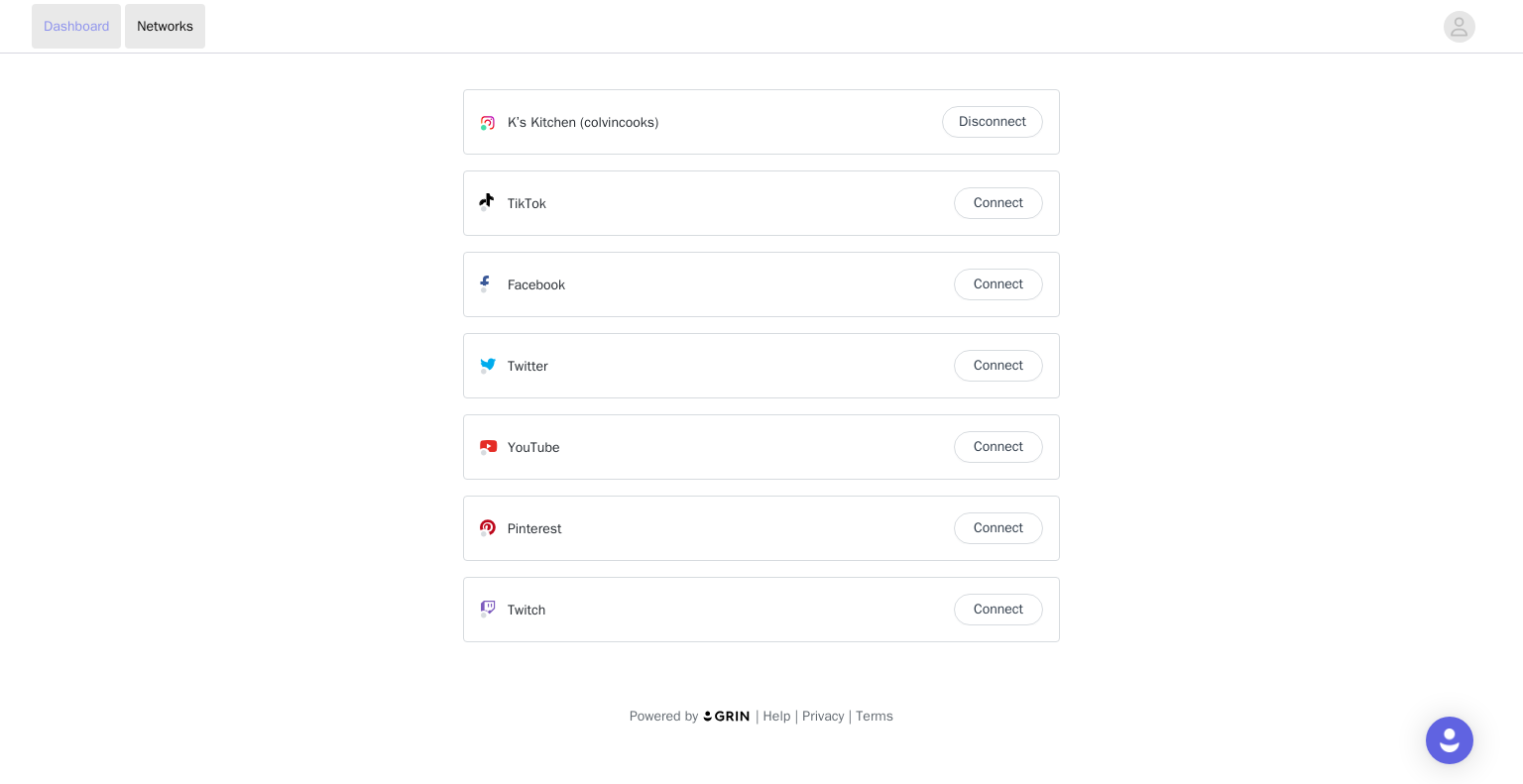 click on "Dashboard" at bounding box center [76, 26] 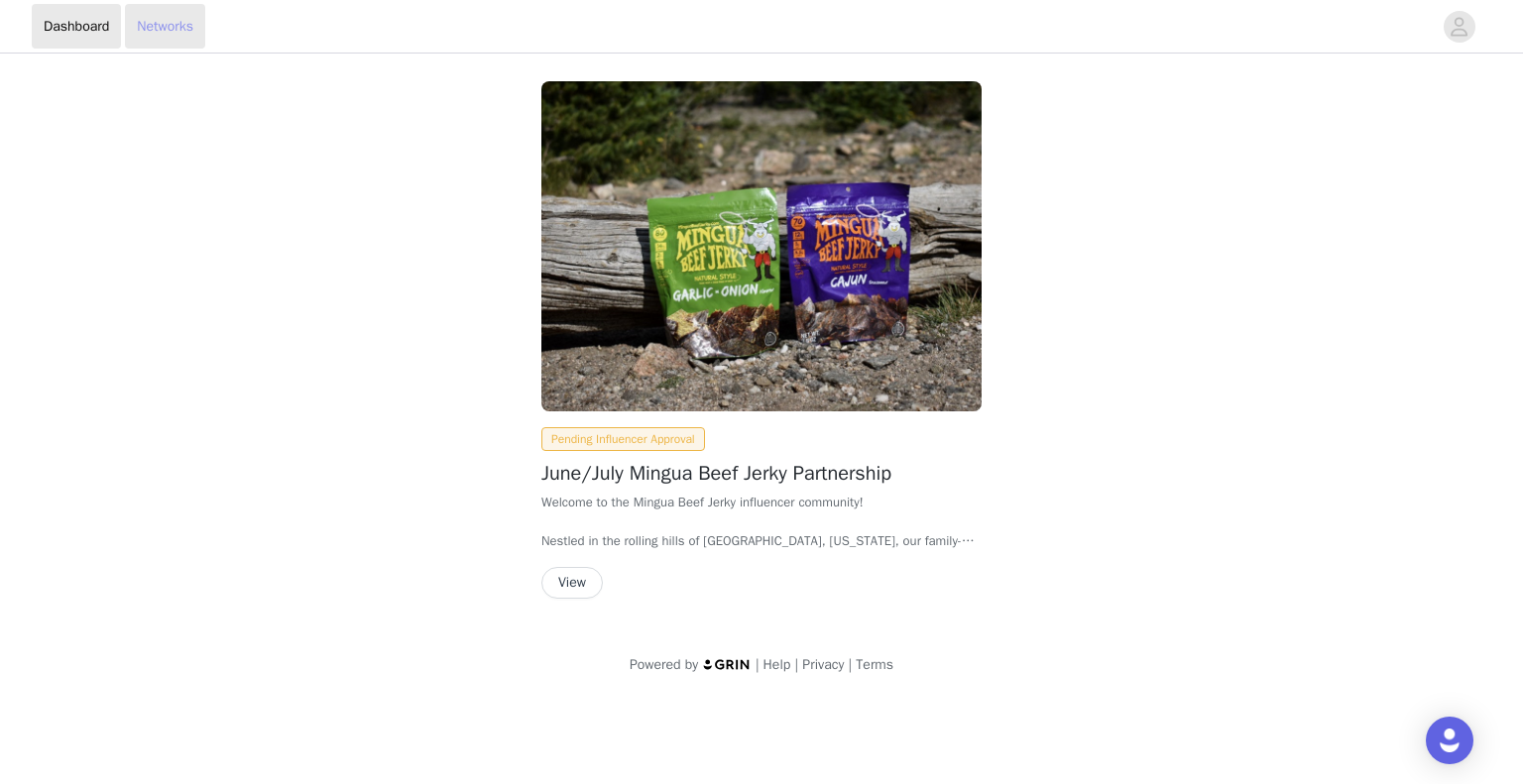 click on "Networks" at bounding box center (165, 26) 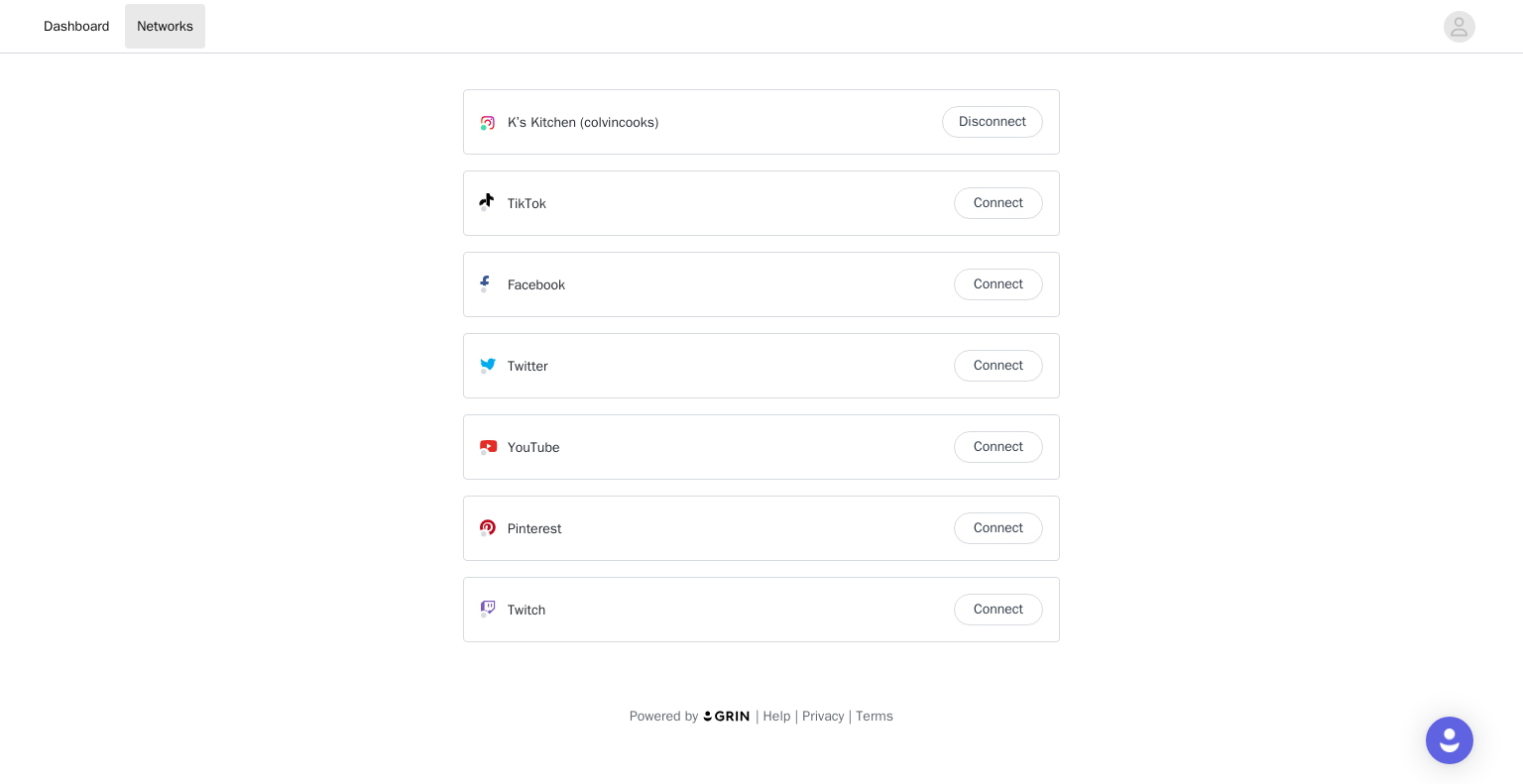 click on "K’s Kitchen" at bounding box center (541, 122) 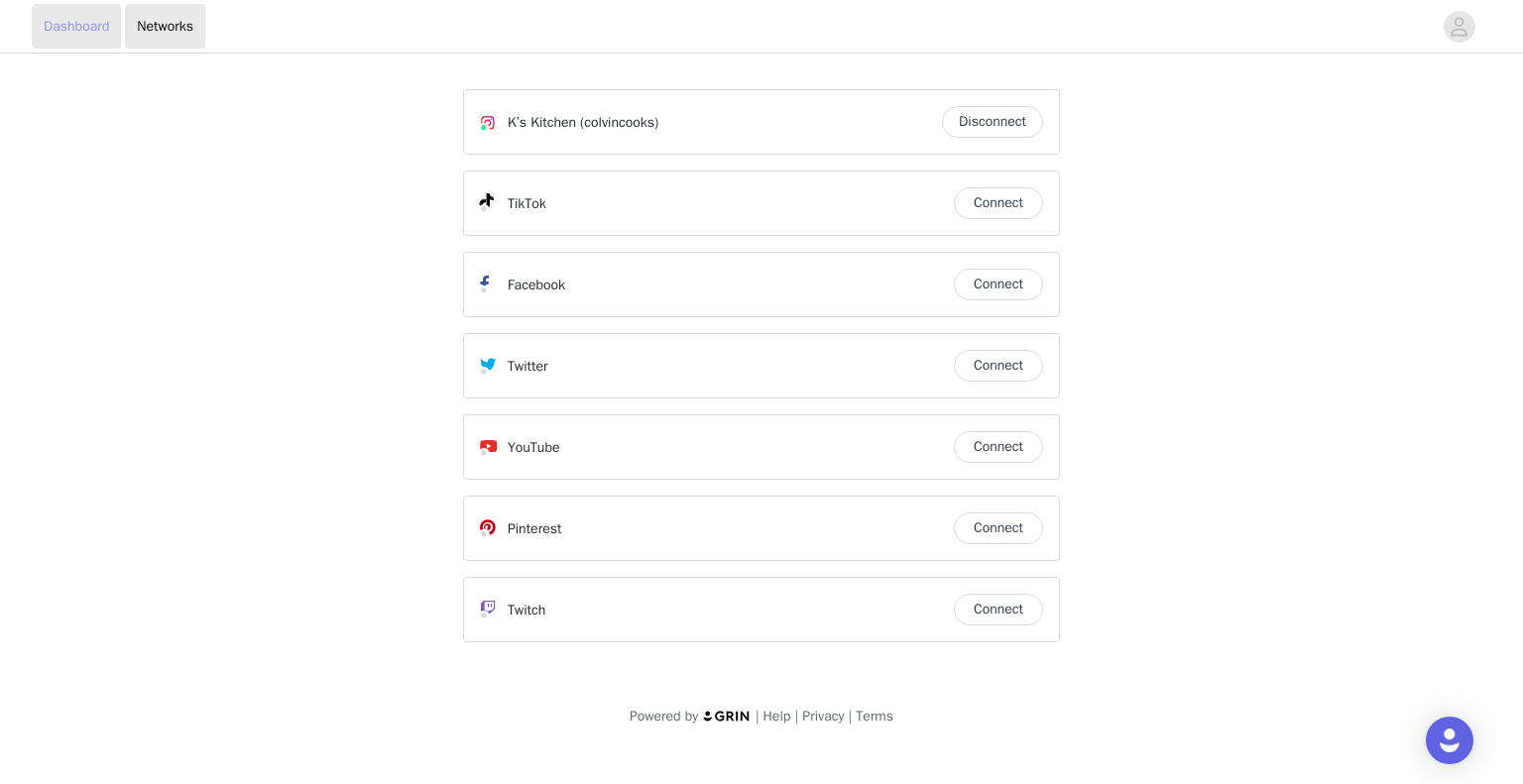 click on "Dashboard" at bounding box center (76, 26) 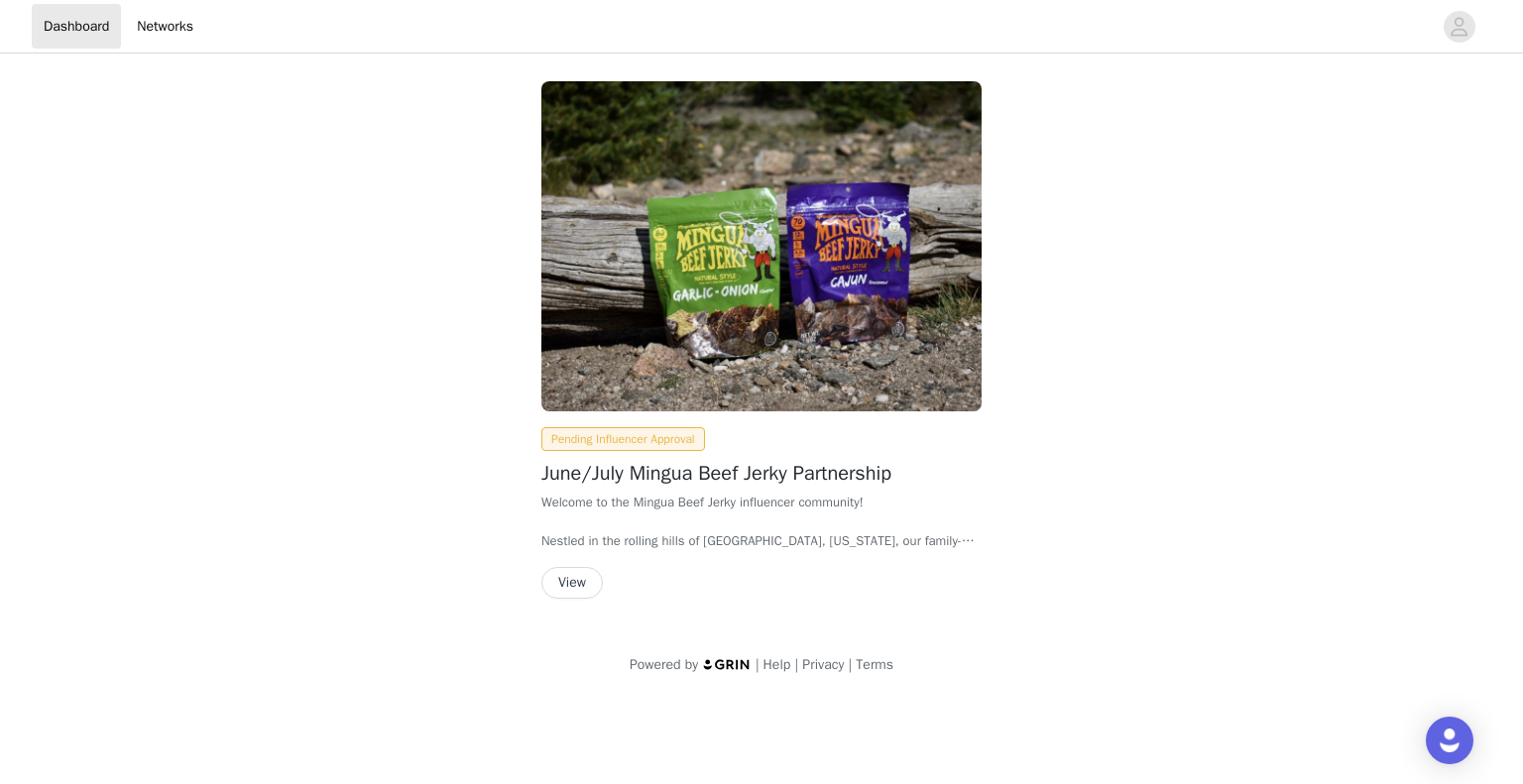 click on "View" at bounding box center (572, 583) 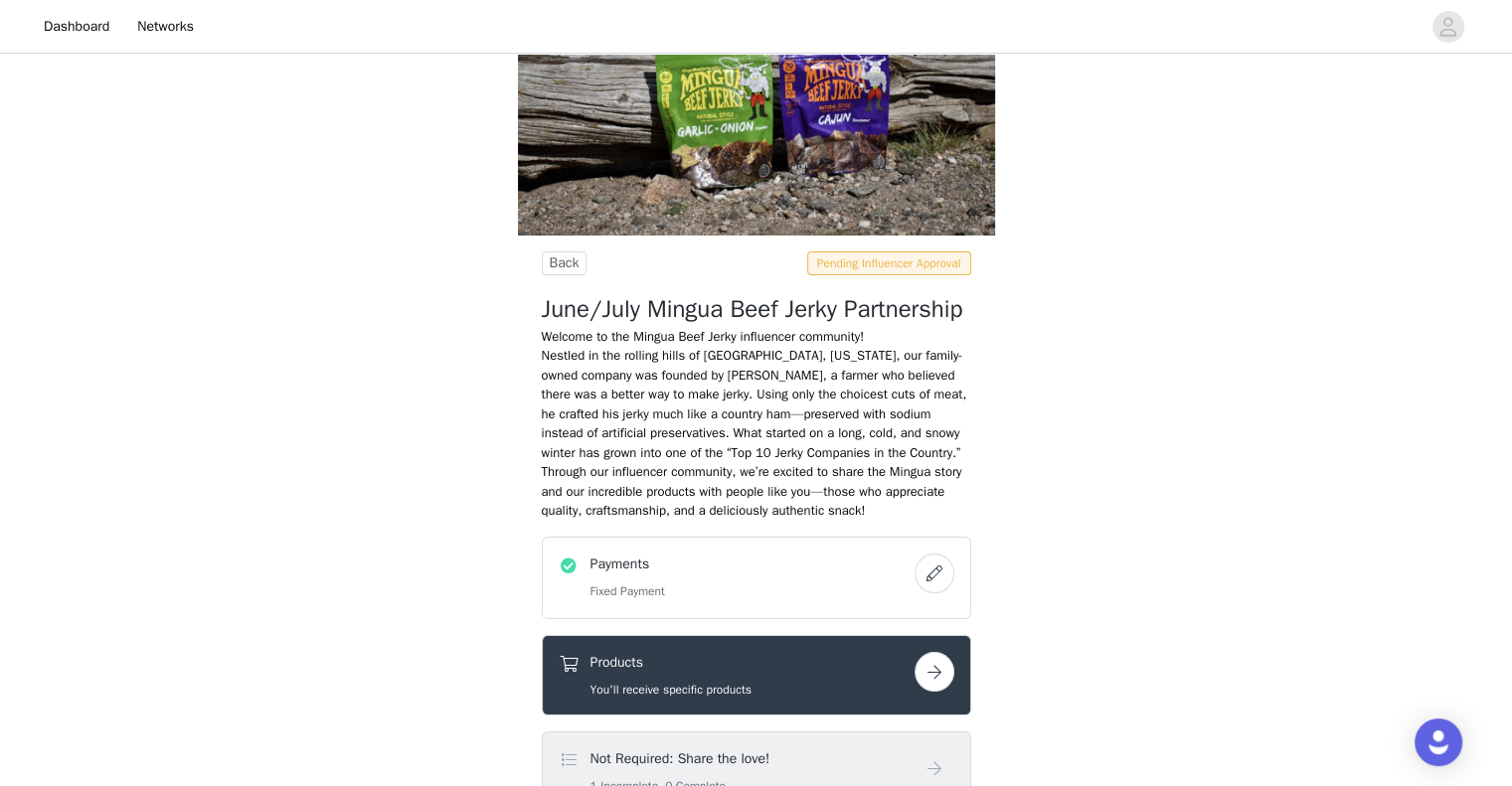 scroll, scrollTop: 137, scrollLeft: 0, axis: vertical 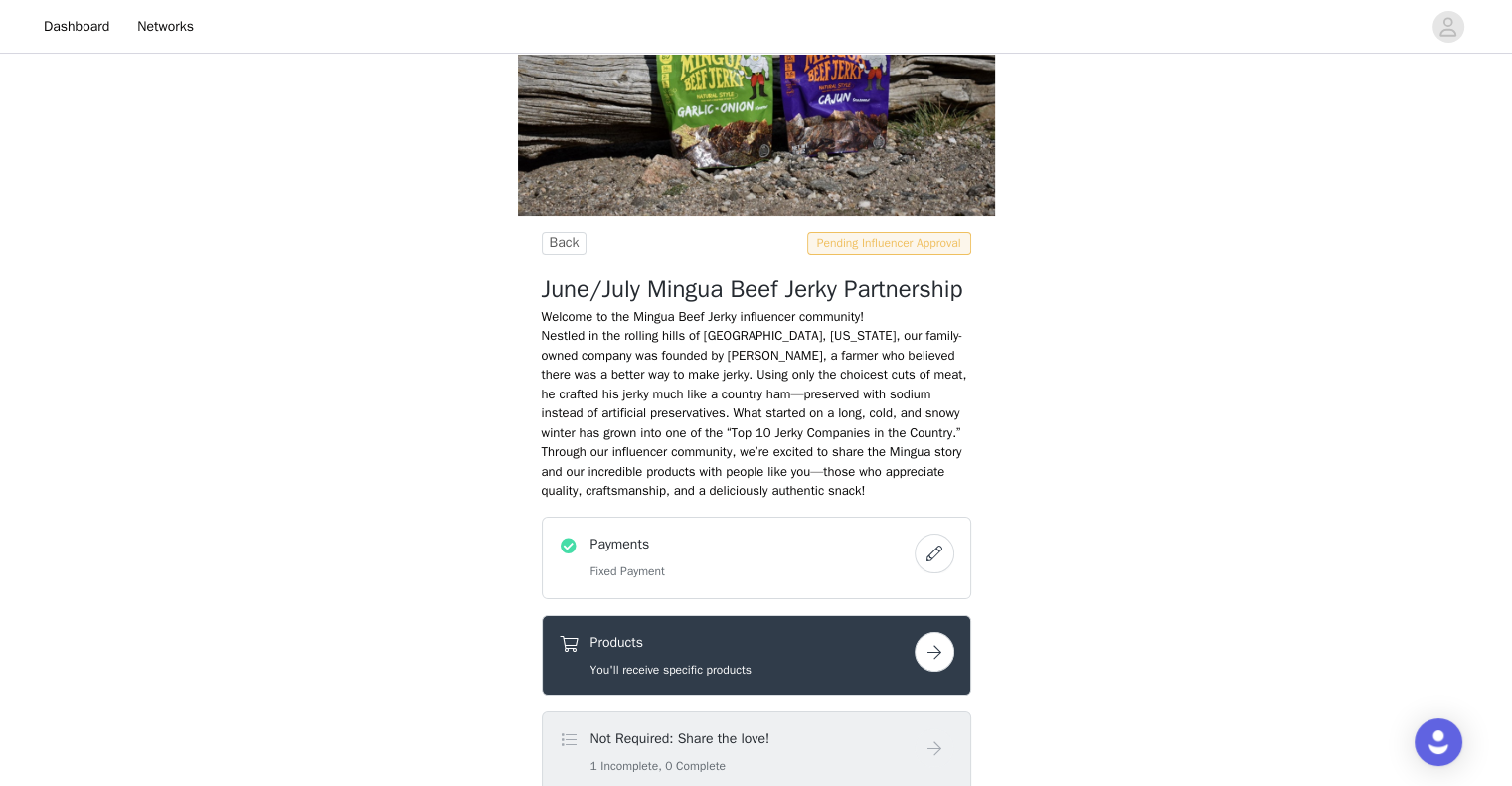 click on "Pending Influencer Approval" at bounding box center (889, 243) 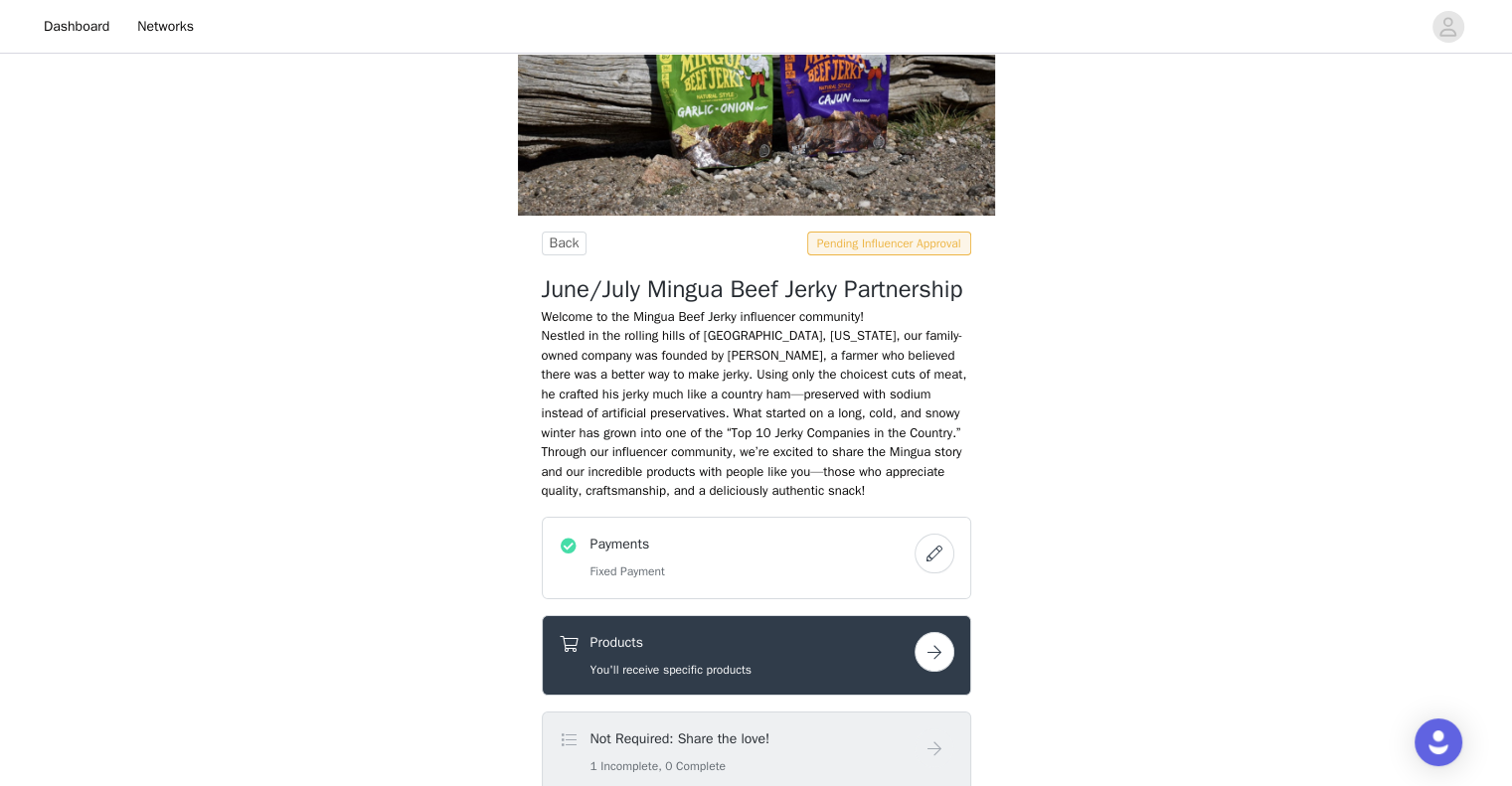 click on "Nestled in the rolling hills of [GEOGRAPHIC_DATA], [US_STATE], our family-owned company was founded by [PERSON_NAME], a farmer who believed there was a better way to make jerky. Using only the choicest cuts of meat, he crafted his jerky much like a country ham—preserved with sodium instead of artificial preservatives. What started on a long, cold, and snowy winter has grown into one of the “Top 10 Jerky Companies in the Country.”" at bounding box center (756, 384) 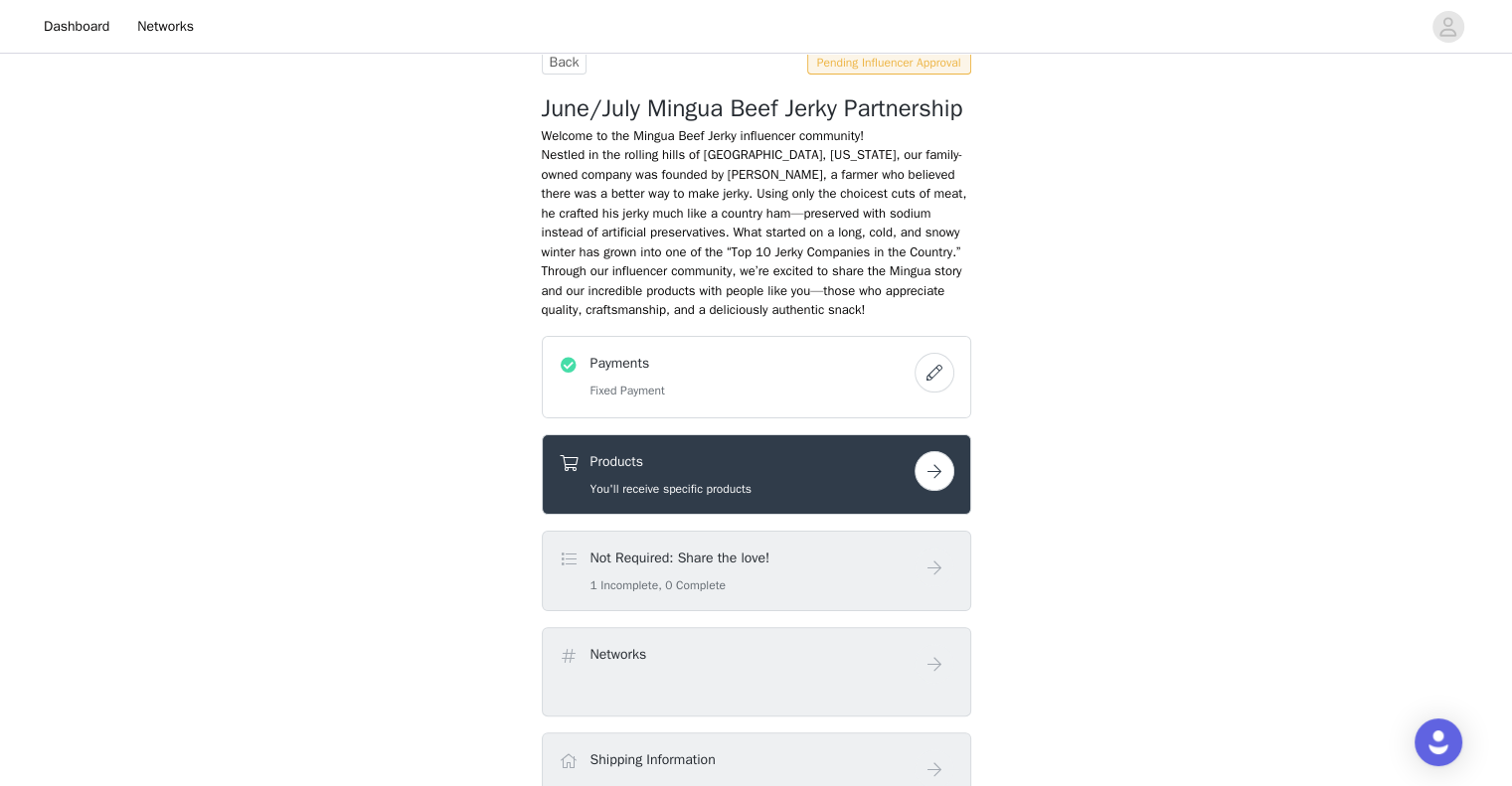 scroll, scrollTop: 318, scrollLeft: 0, axis: vertical 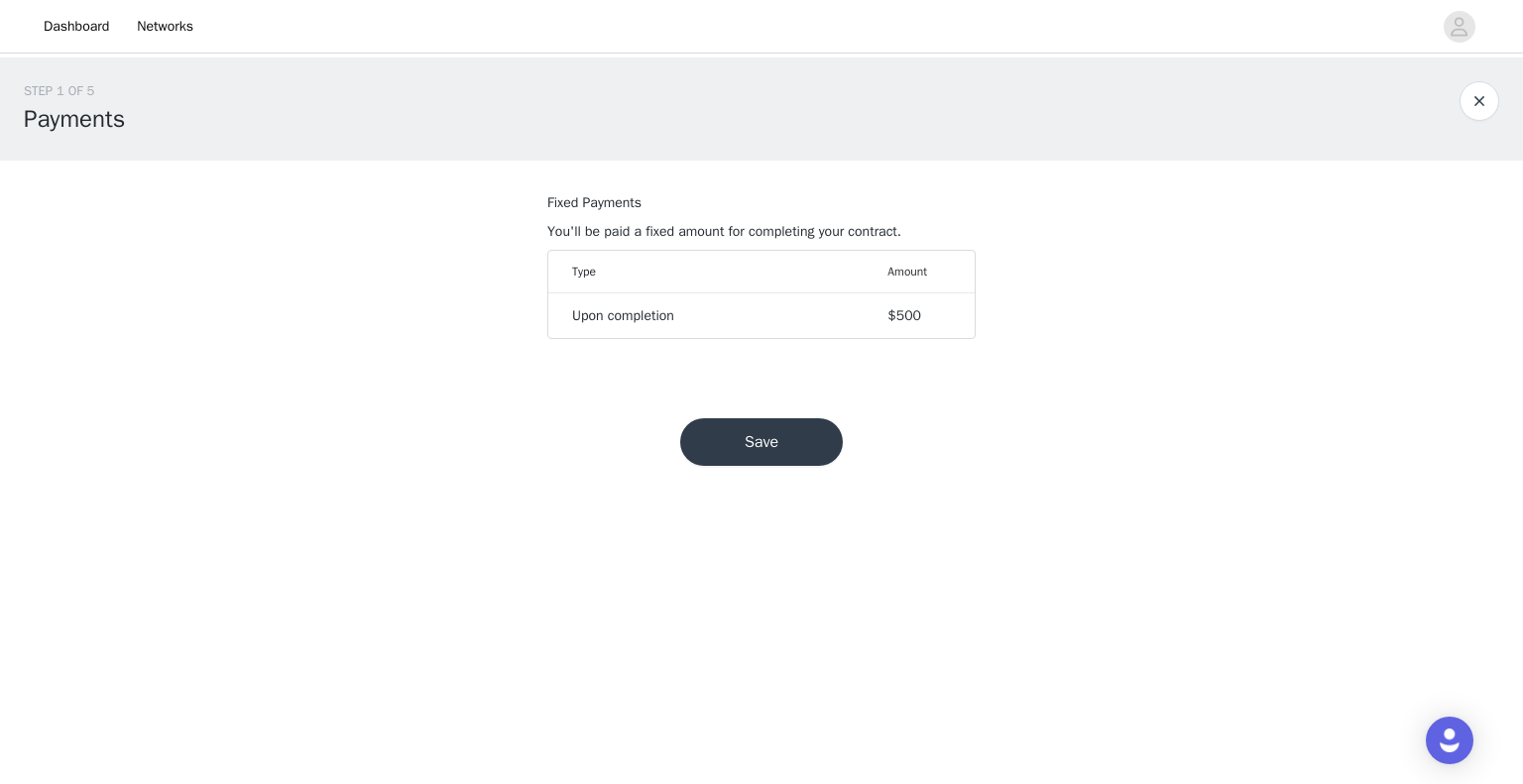 click on "Save" at bounding box center [762, 442] 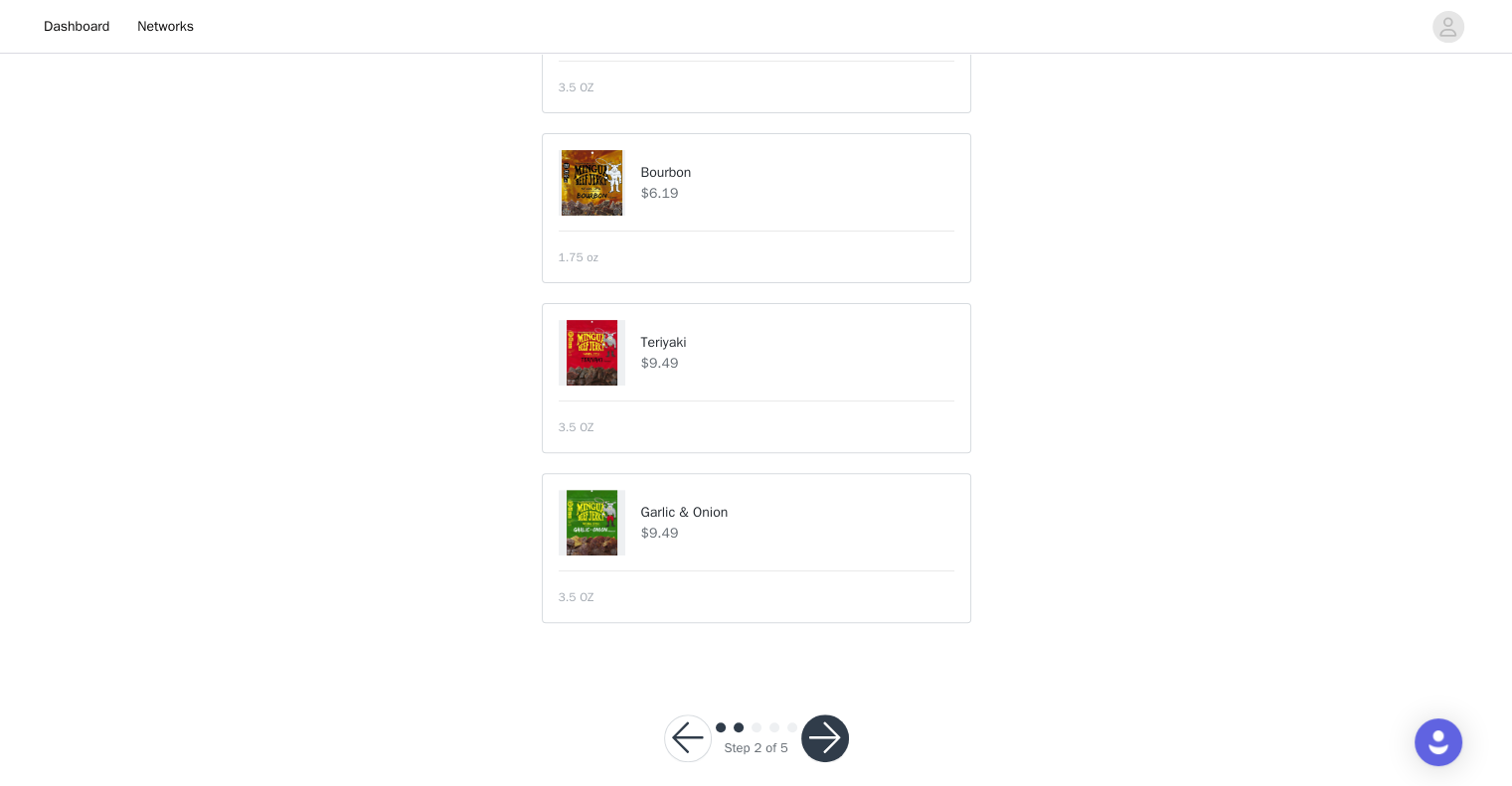 scroll, scrollTop: 638, scrollLeft: 0, axis: vertical 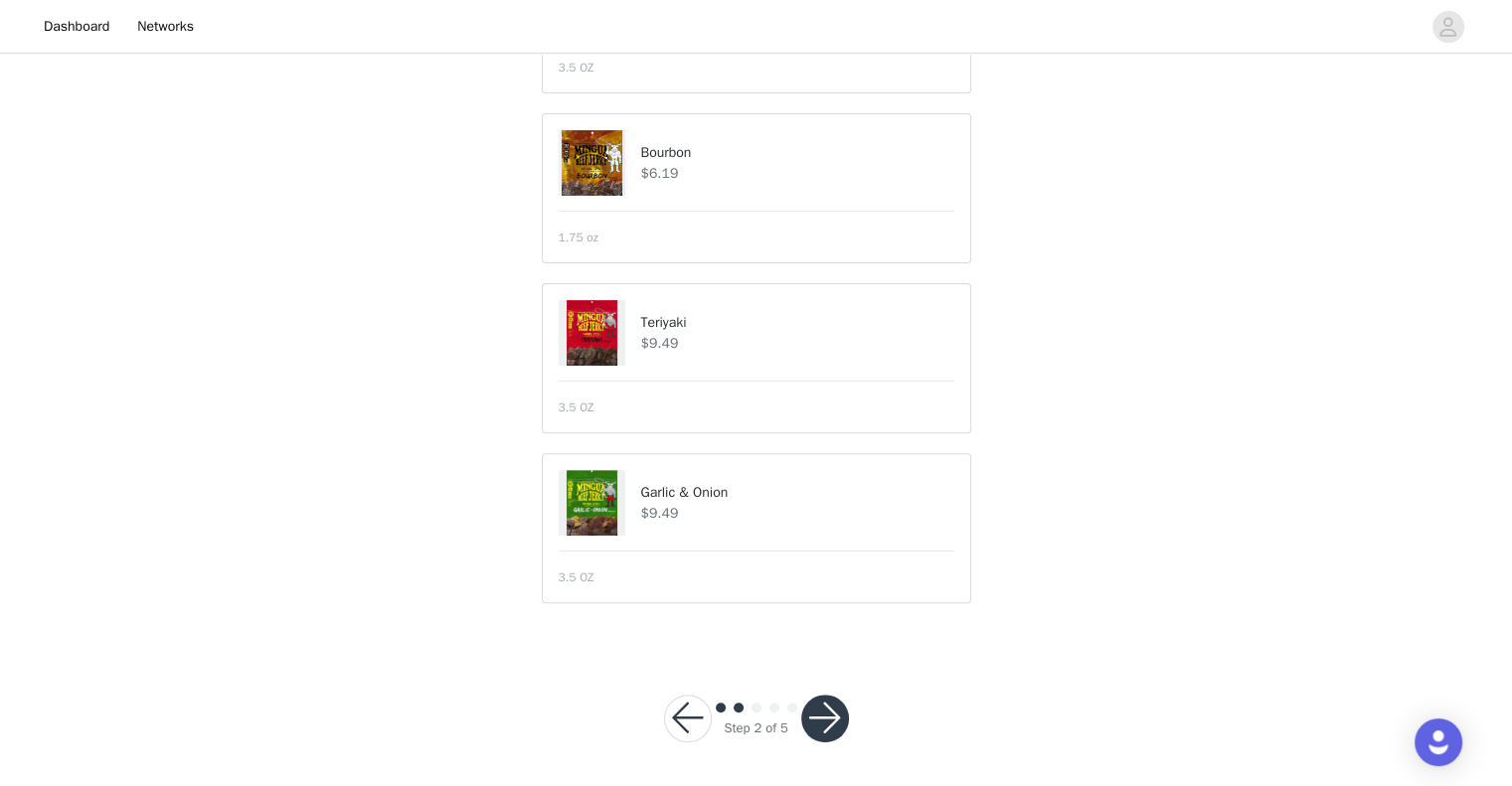 click at bounding box center [825, 718] 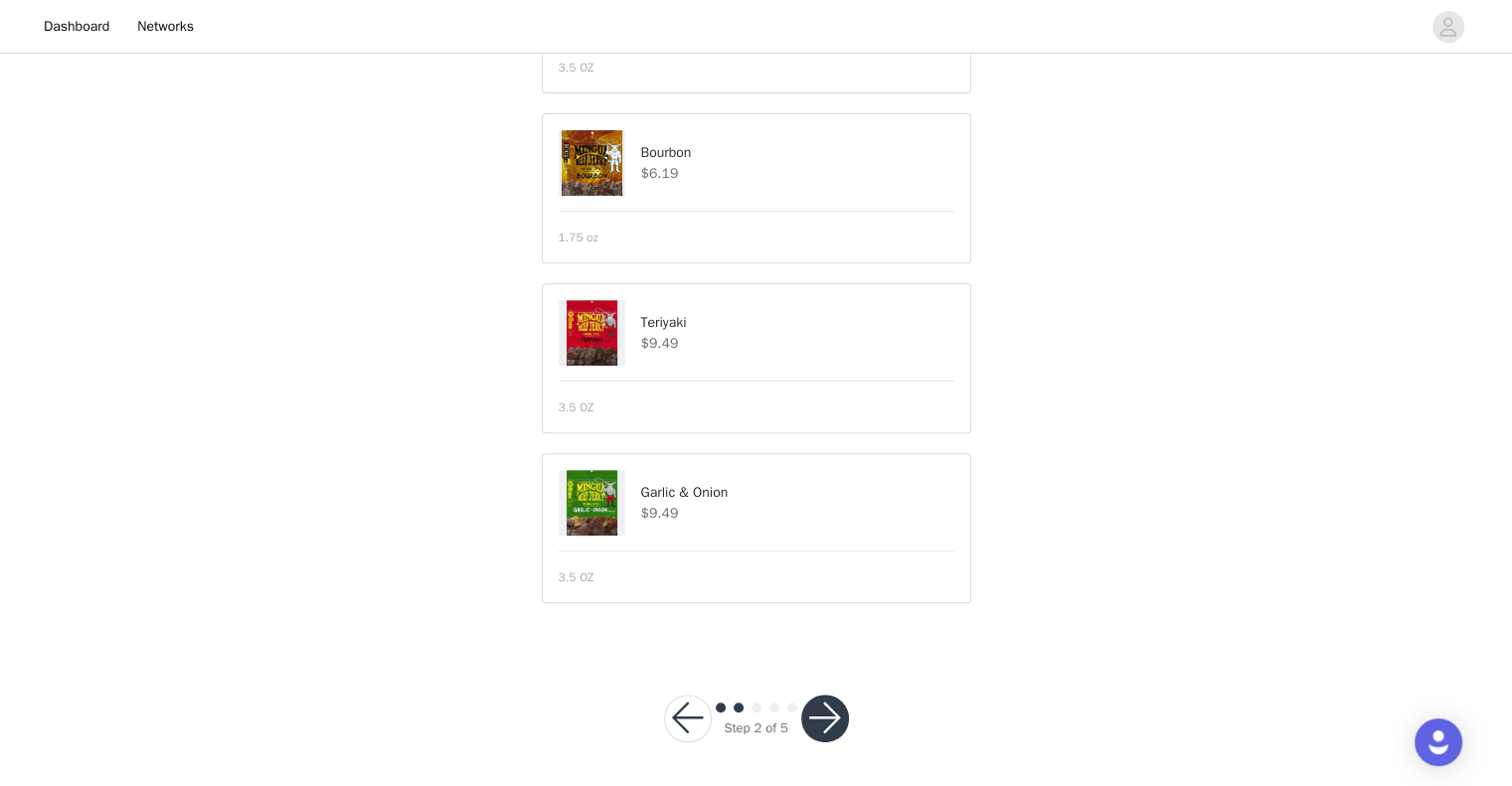 click at bounding box center [825, 718] 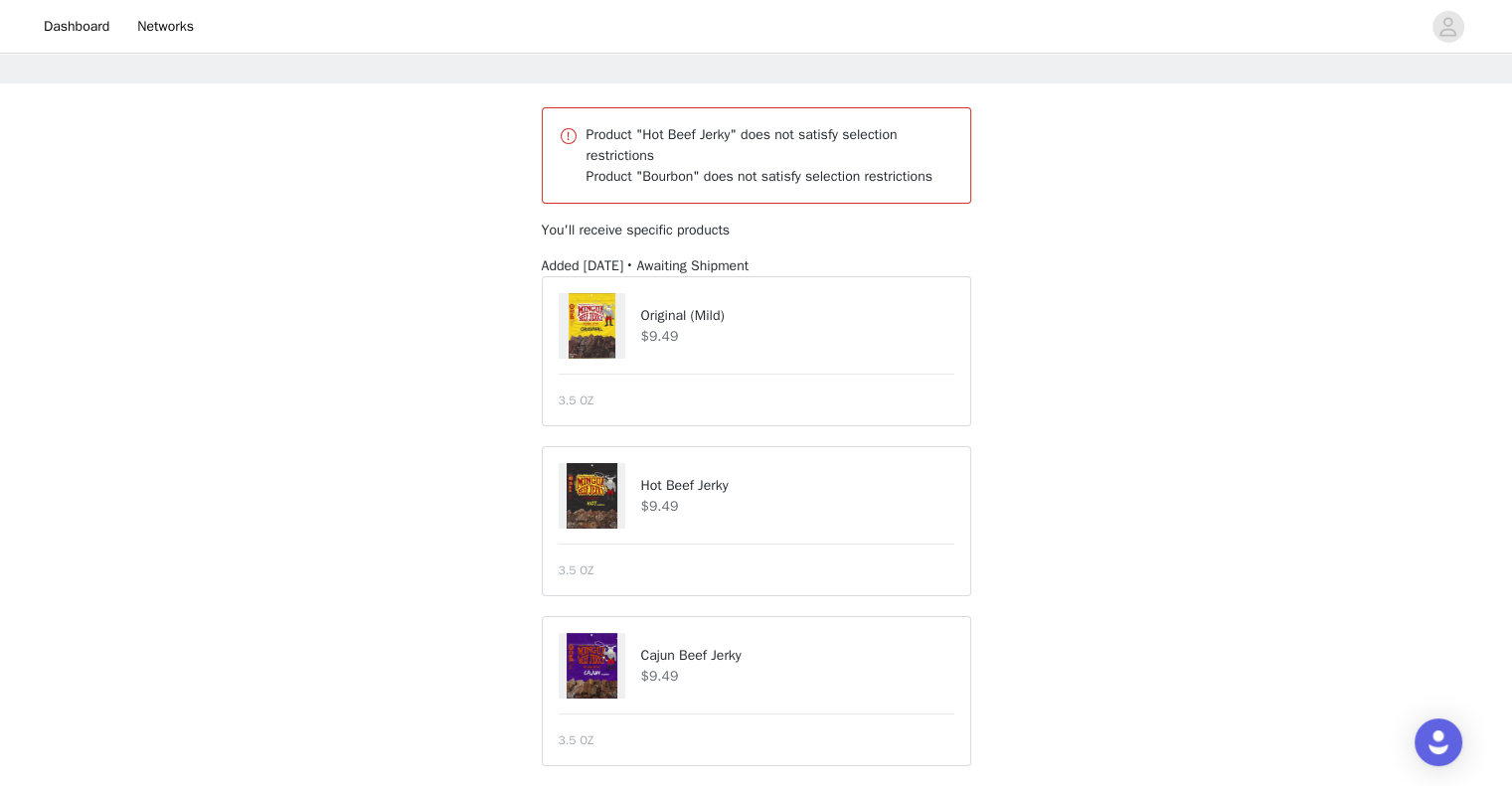 scroll, scrollTop: 76, scrollLeft: 0, axis: vertical 